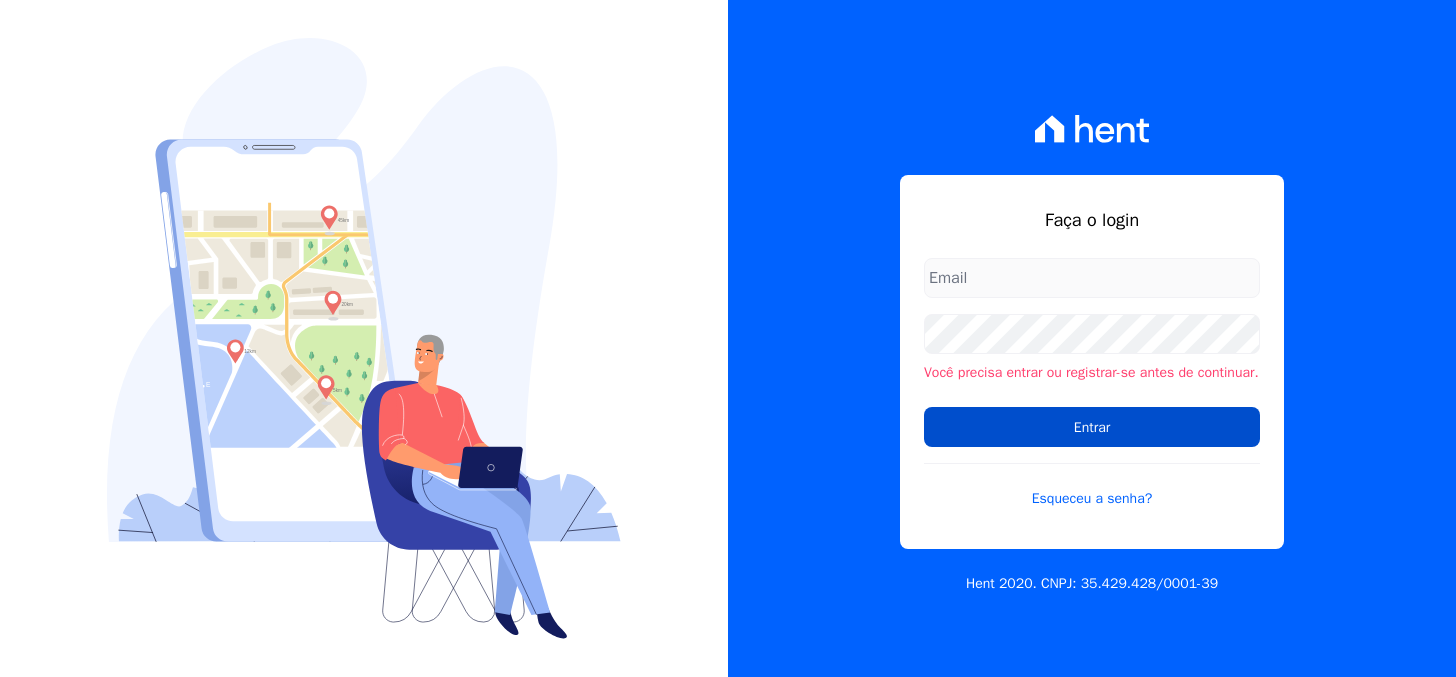 scroll, scrollTop: 0, scrollLeft: 0, axis: both 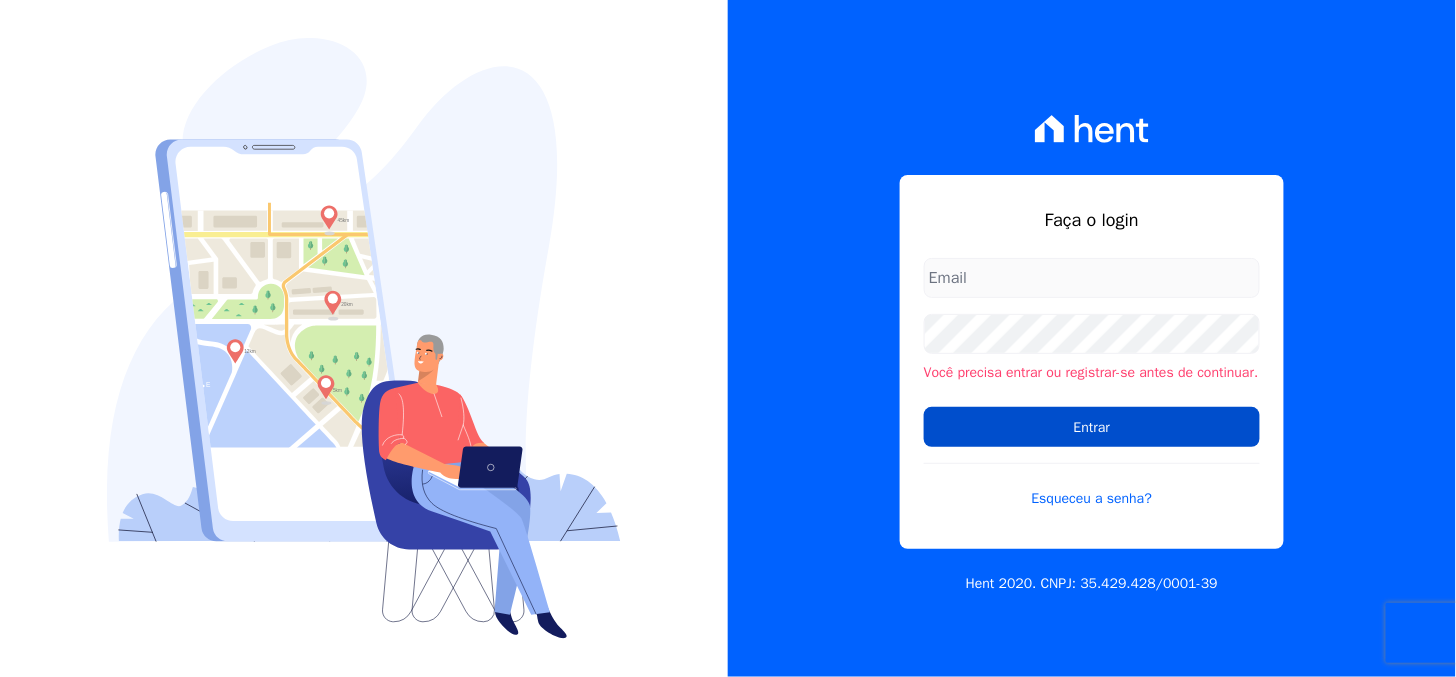 type on "[PERSON_NAME][EMAIL_ADDRESS][PERSON_NAME][DOMAIN_NAME]" 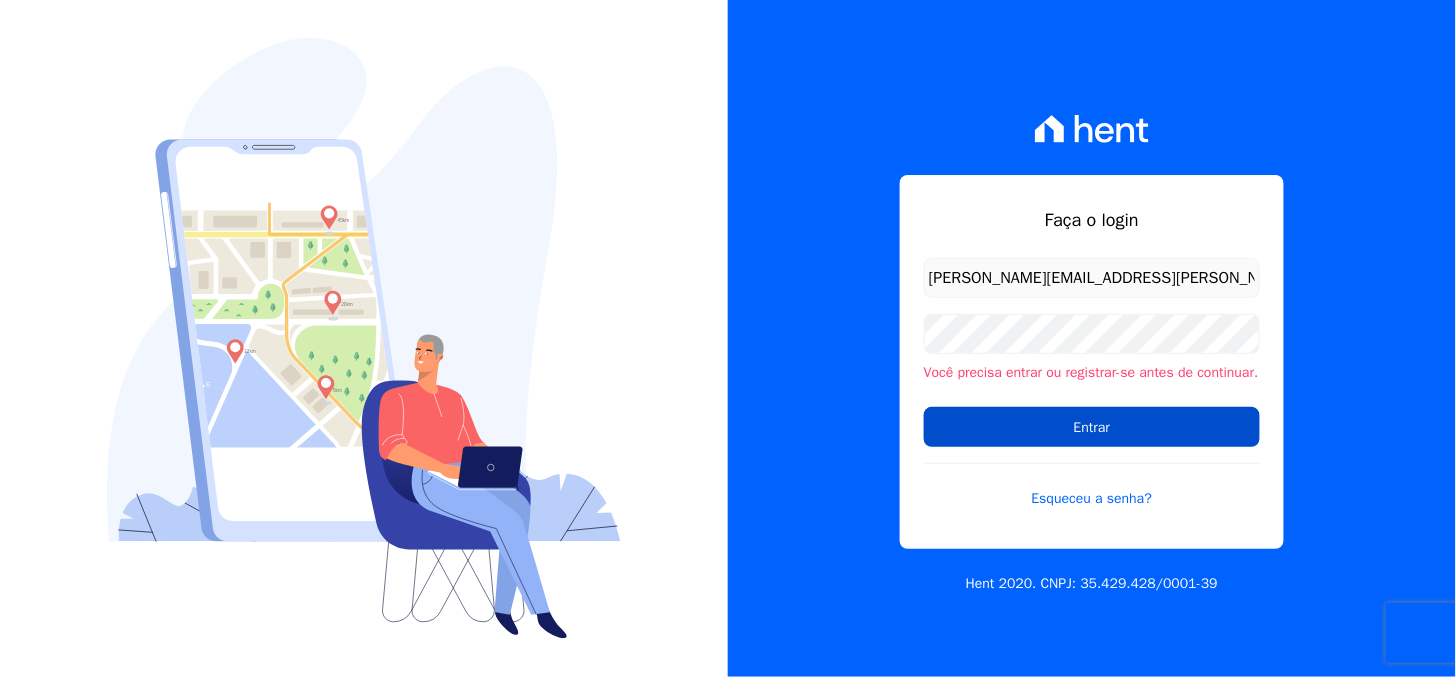 click on "Entrar" at bounding box center [1092, 427] 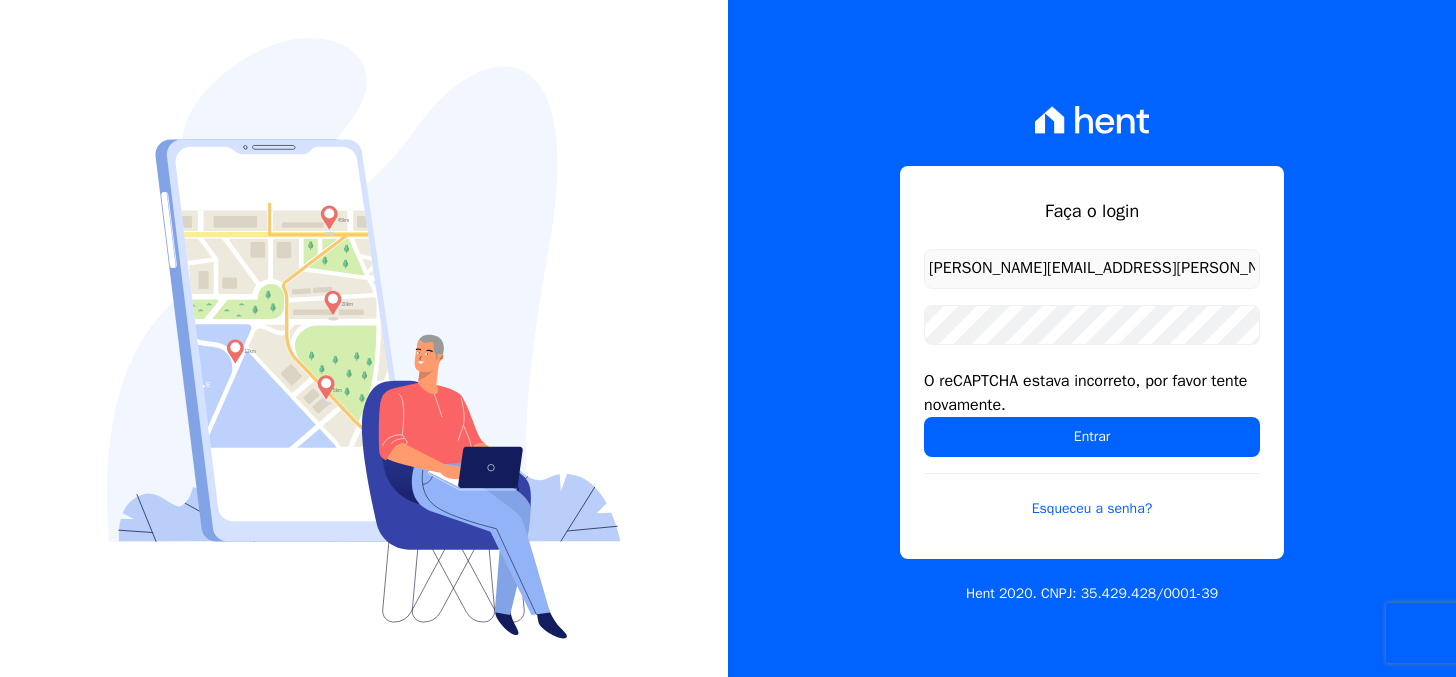 scroll, scrollTop: 0, scrollLeft: 0, axis: both 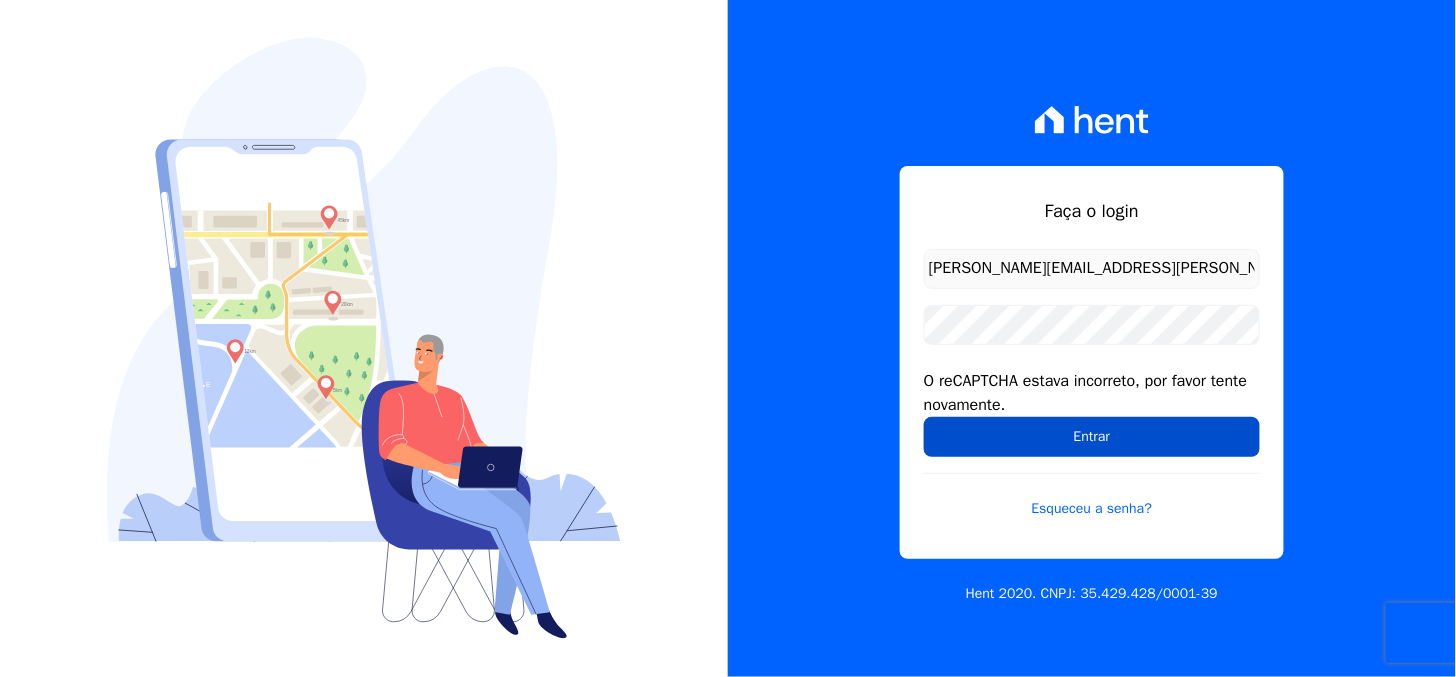 click on "Entrar" at bounding box center (1092, 437) 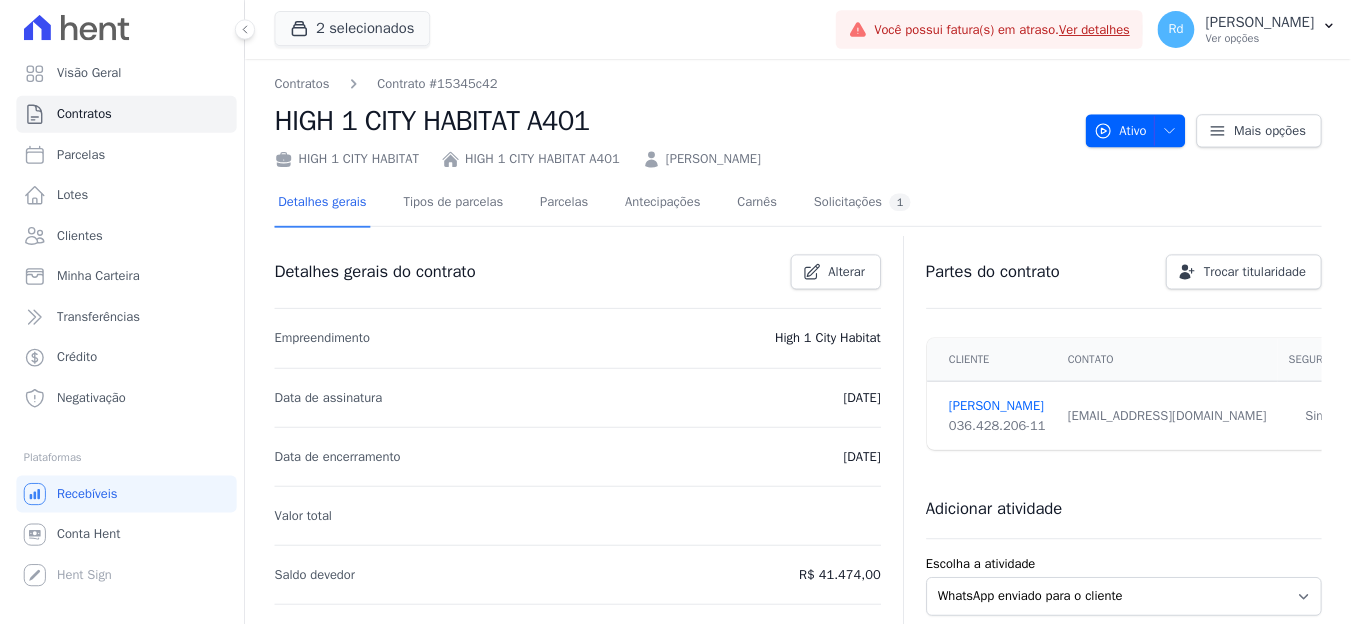 scroll, scrollTop: 0, scrollLeft: 0, axis: both 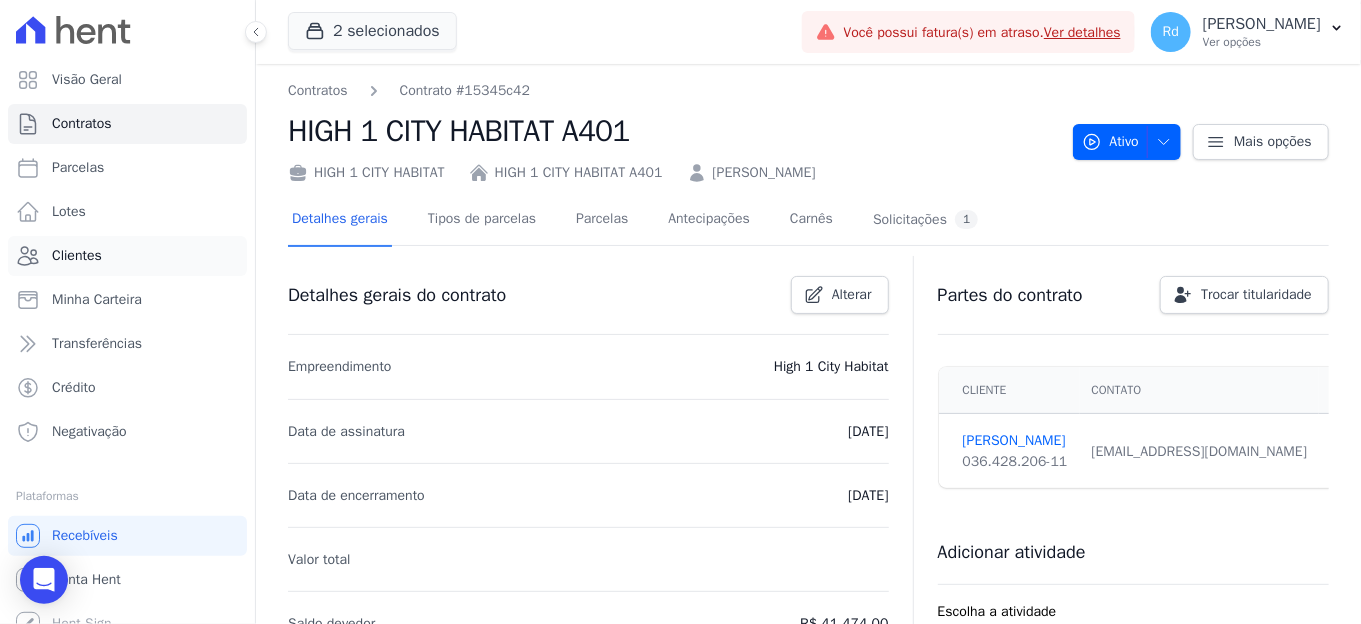 click on "Clientes" at bounding box center (77, 256) 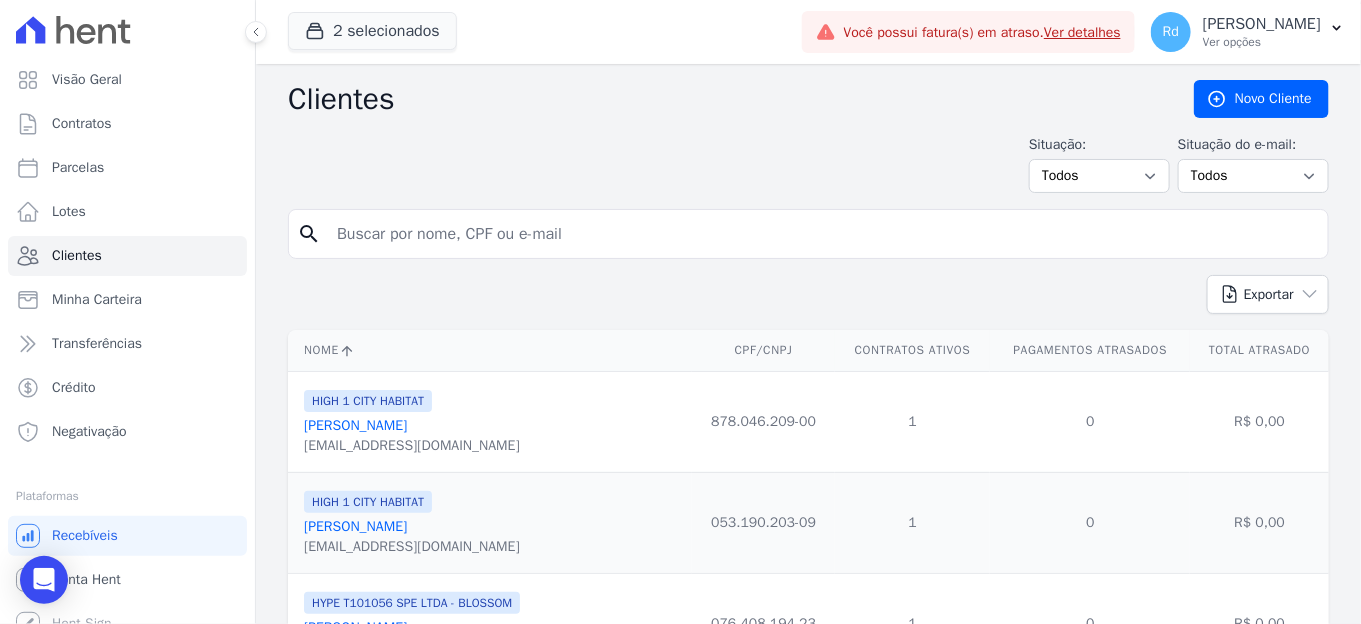 click at bounding box center [822, 234] 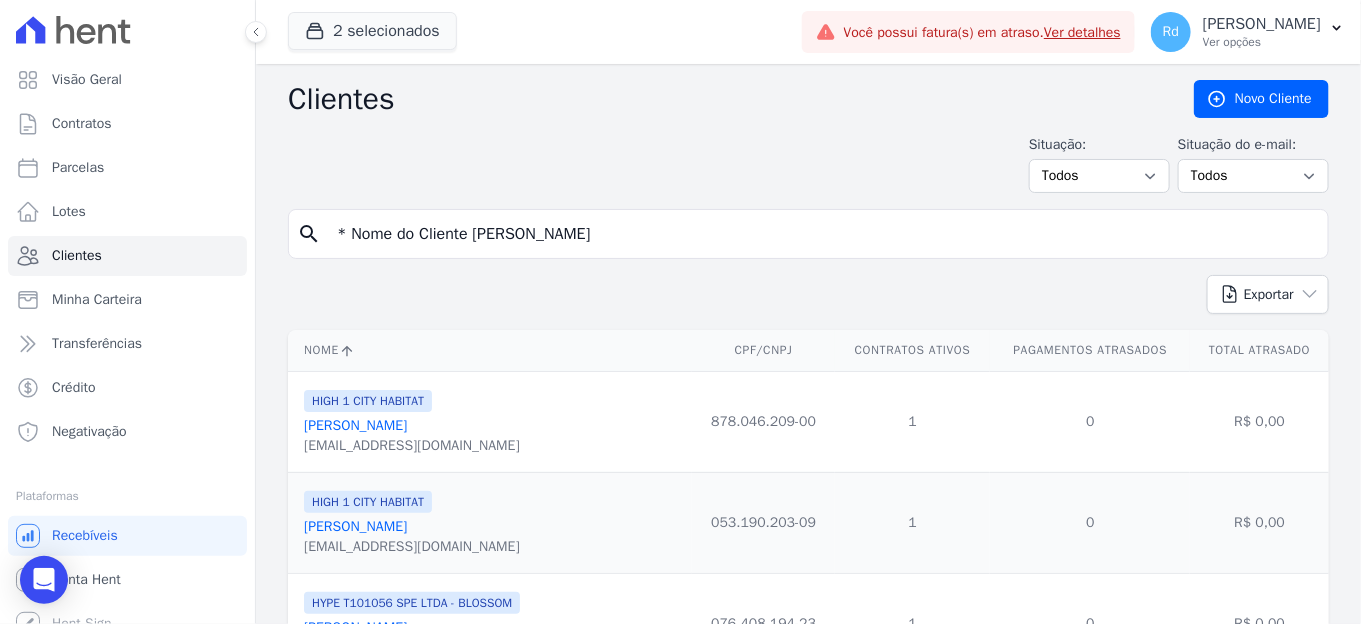 drag, startPoint x: 418, startPoint y: 234, endPoint x: 407, endPoint y: 234, distance: 11 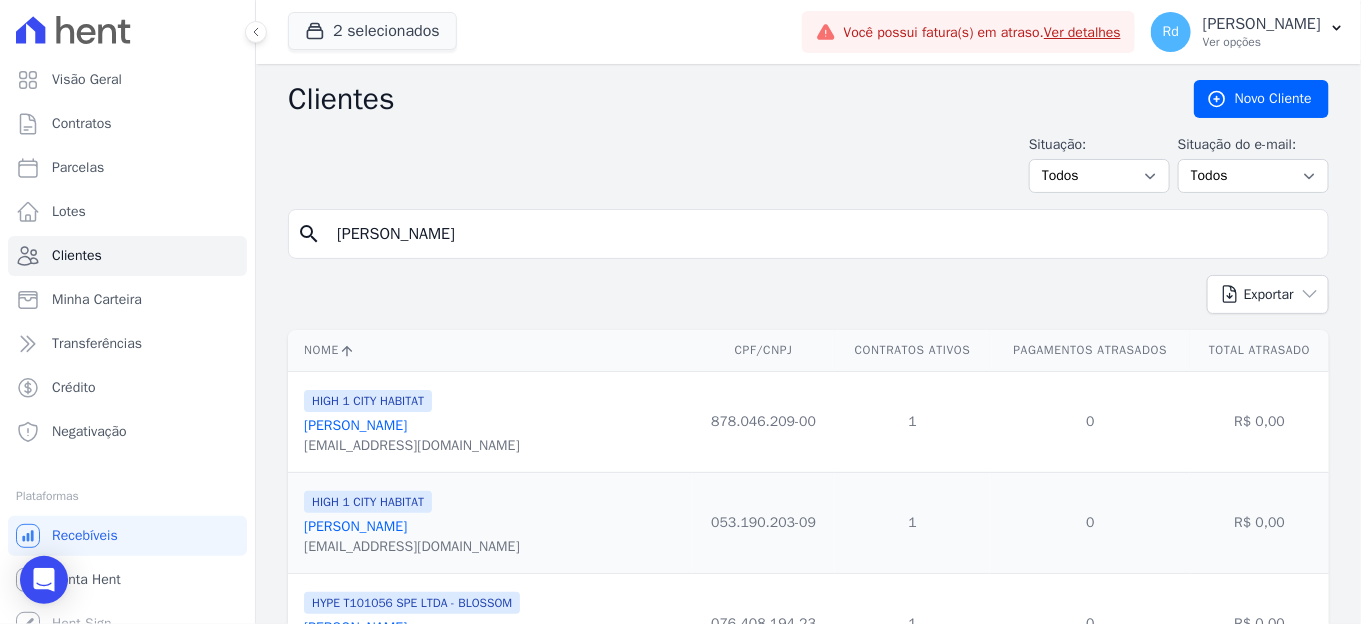type on "Muriel Fonseca" 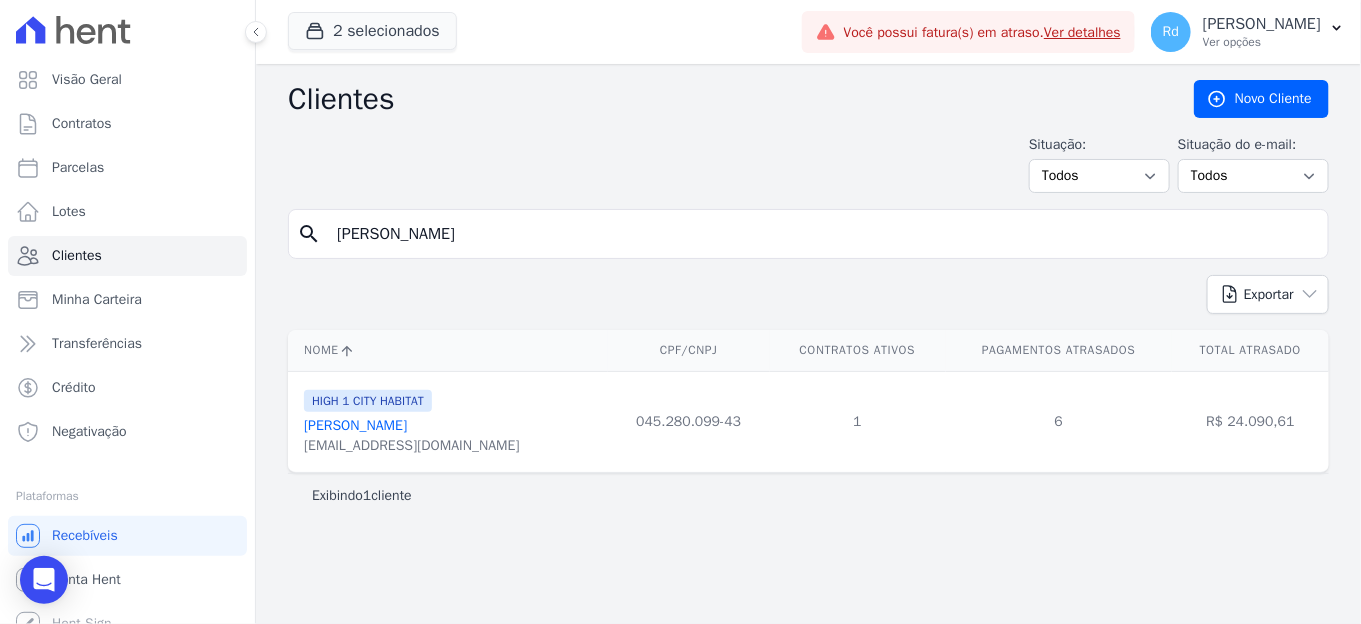 click on "muriellfonseca@gmail.com" at bounding box center [412, 446] 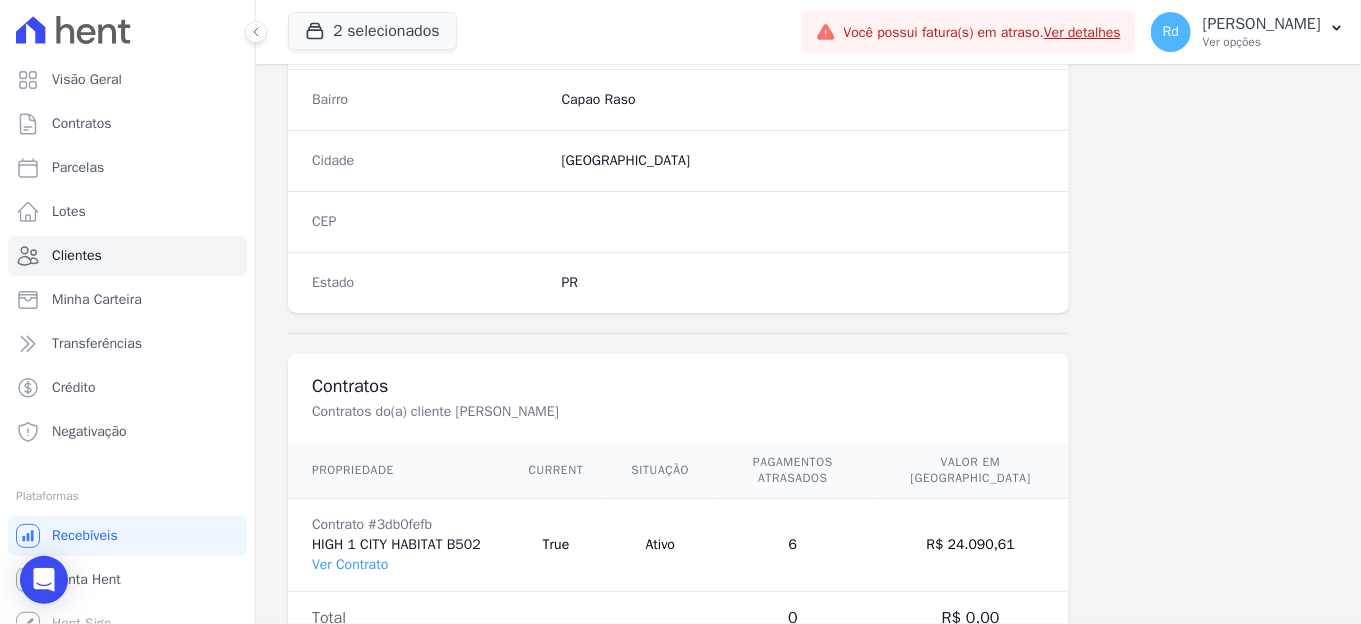 scroll, scrollTop: 1254, scrollLeft: 0, axis: vertical 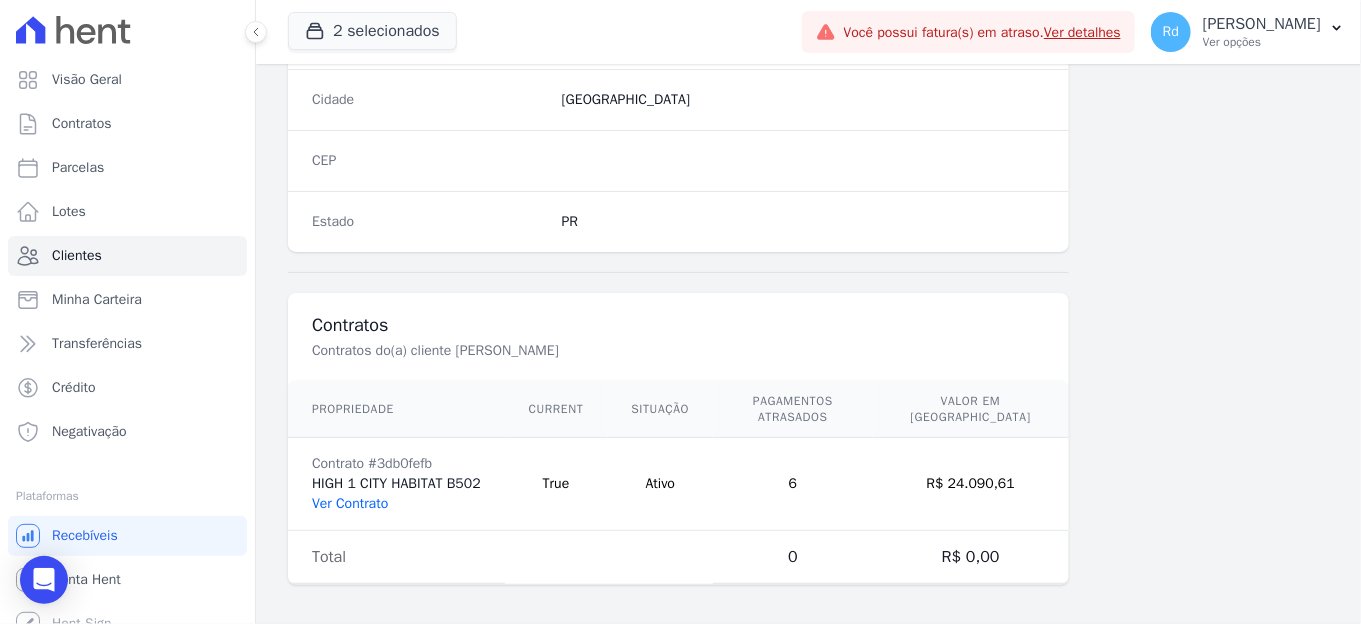 click on "Ver Contrato" at bounding box center (350, 503) 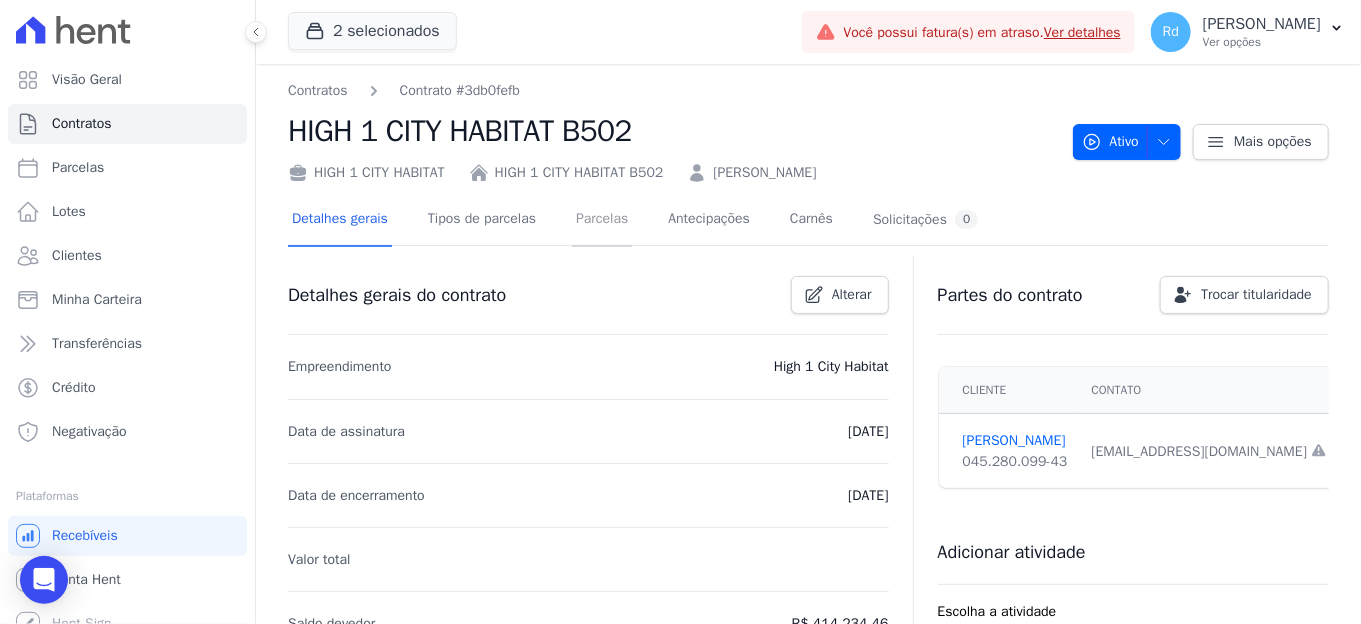 click on "Parcelas" at bounding box center [602, 220] 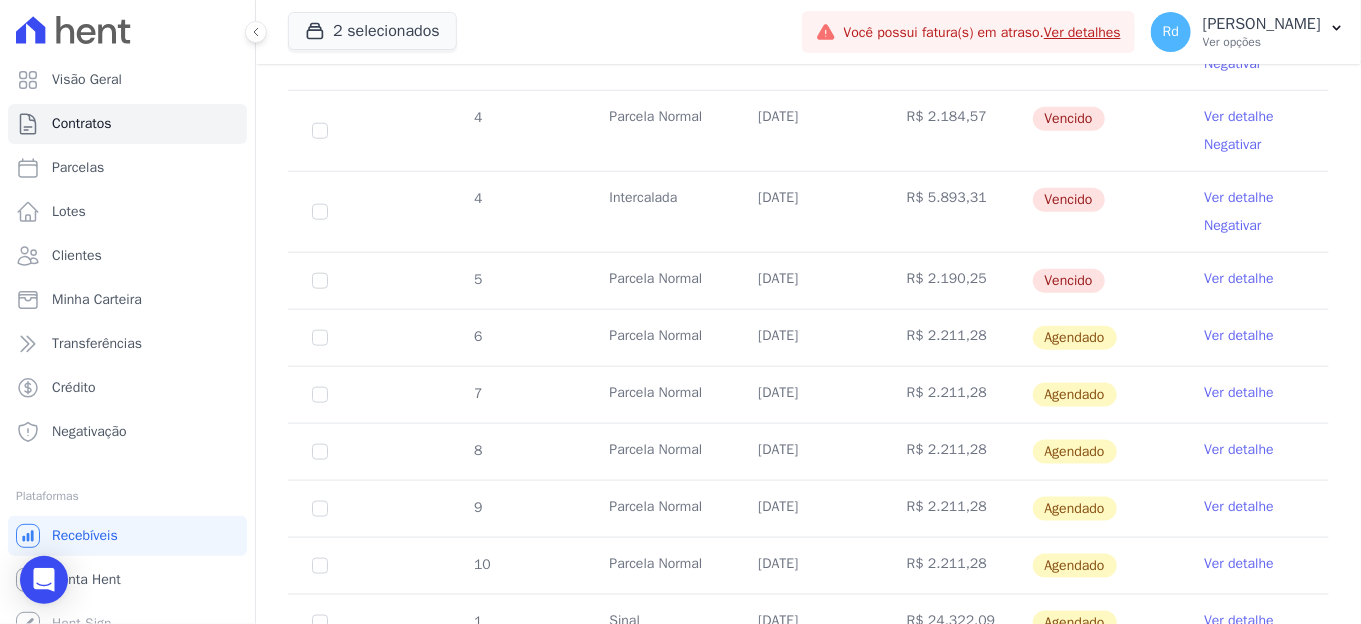 scroll, scrollTop: 871, scrollLeft: 0, axis: vertical 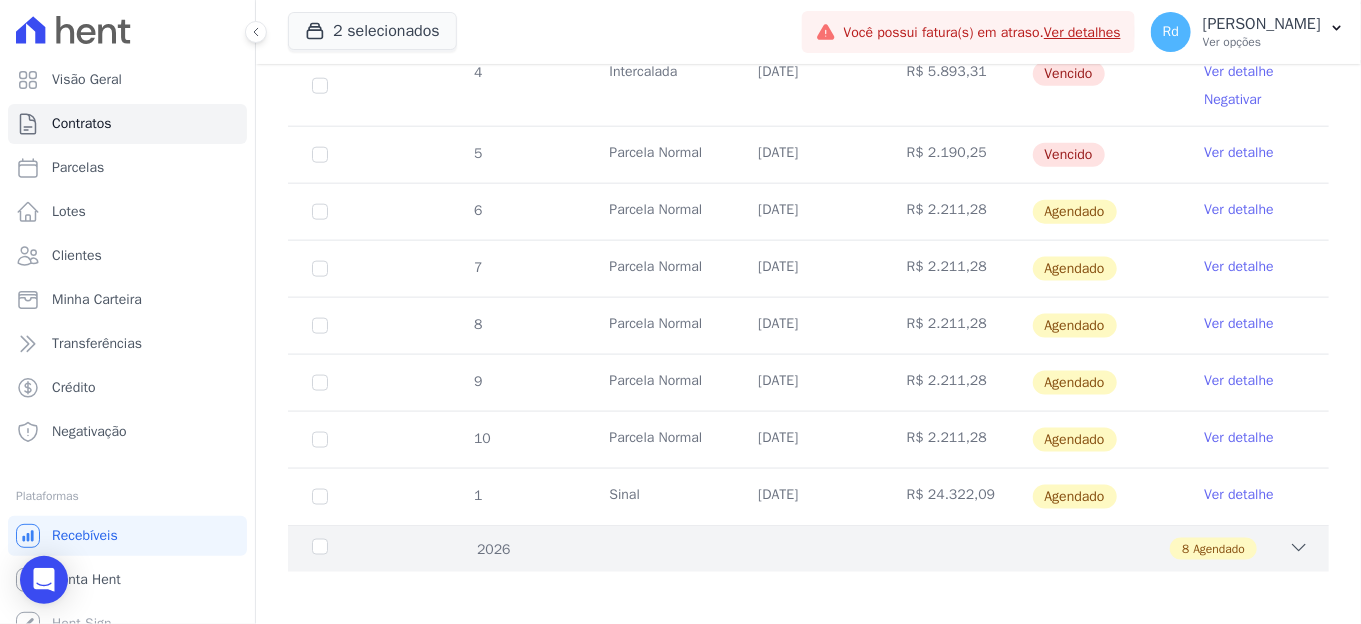 click 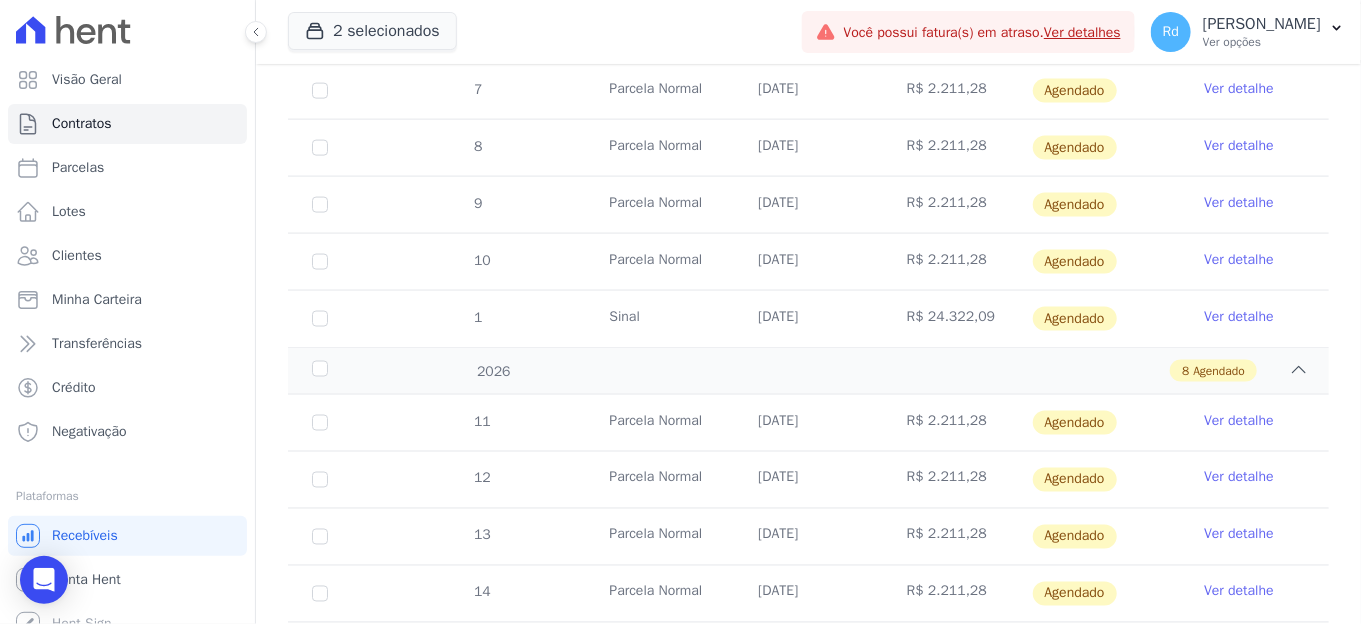 scroll, scrollTop: 770, scrollLeft: 0, axis: vertical 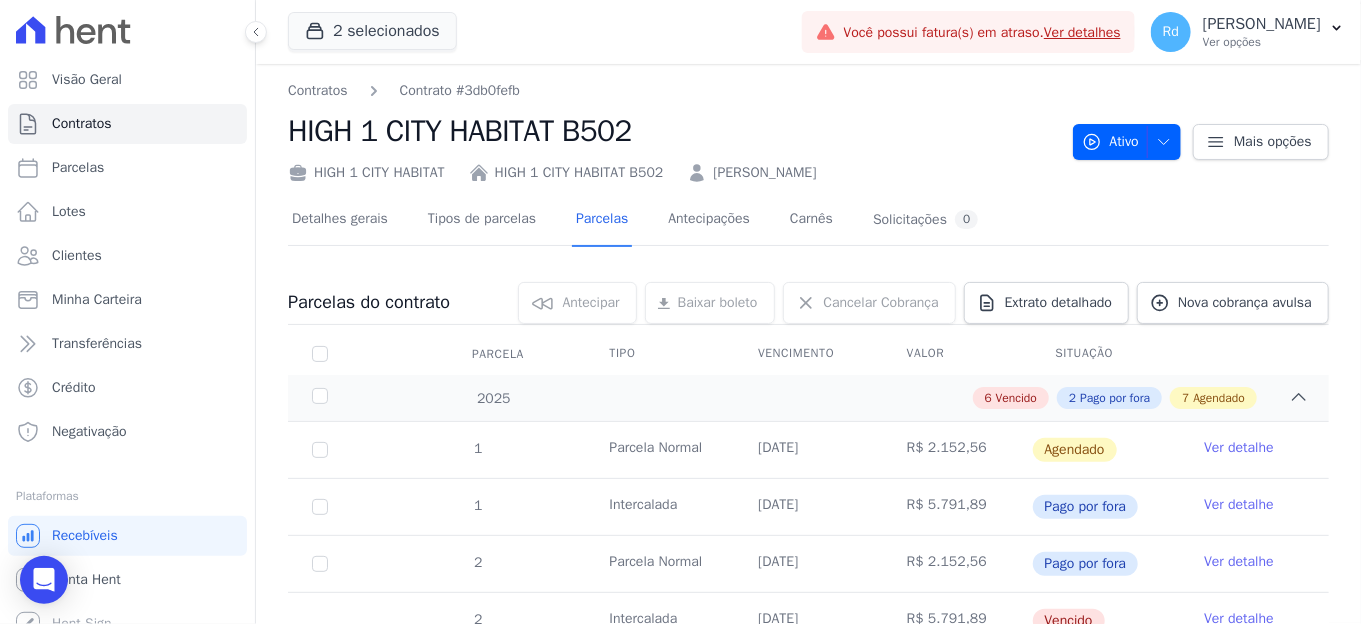 drag, startPoint x: 824, startPoint y: 168, endPoint x: 716, endPoint y: 169, distance: 108.00463 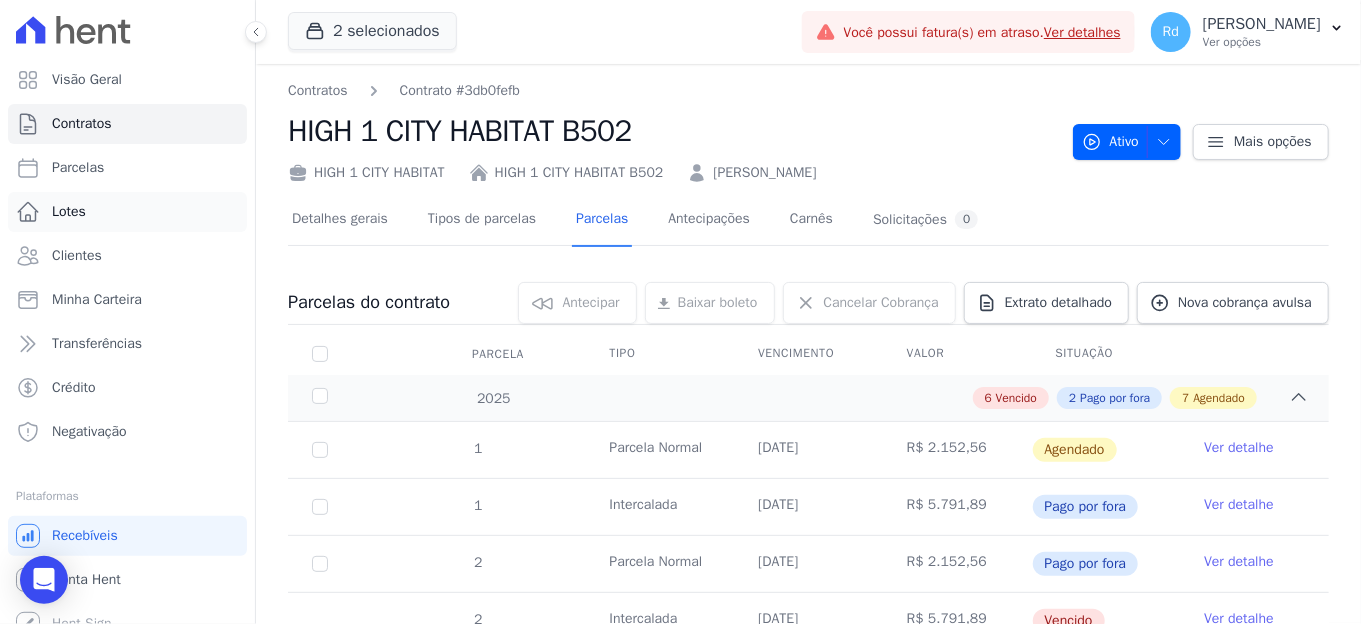 copy on "Muriel Fonseca" 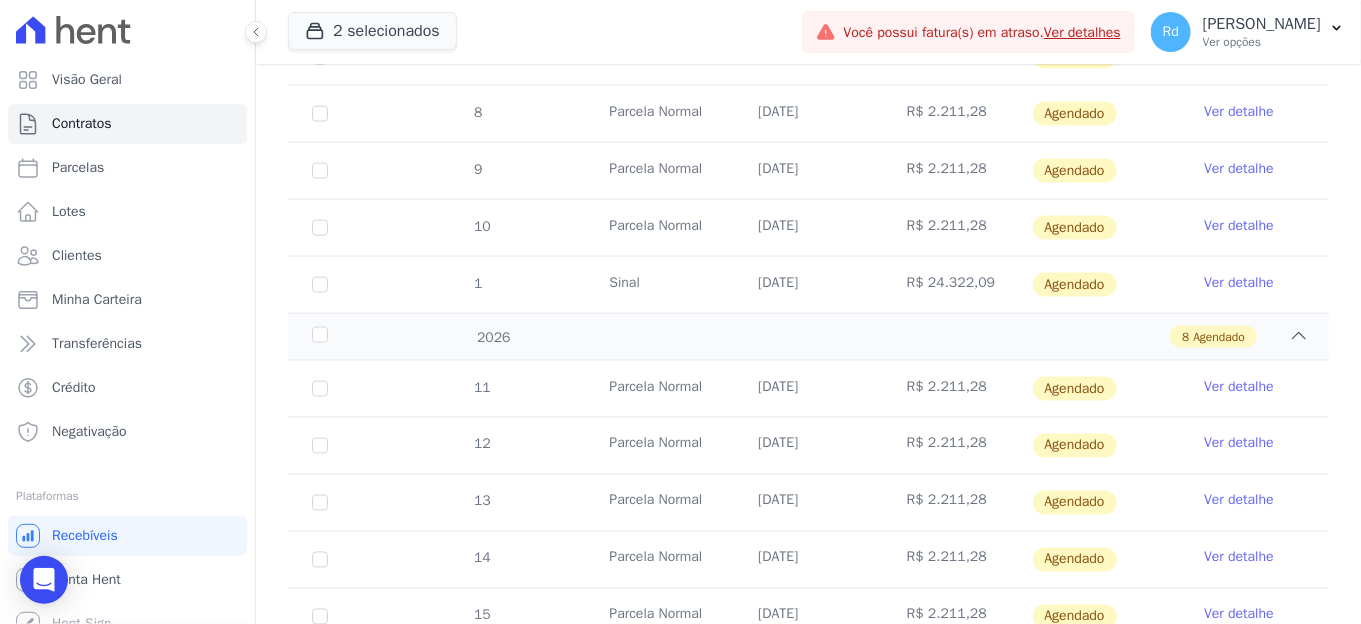 scroll, scrollTop: 1325, scrollLeft: 0, axis: vertical 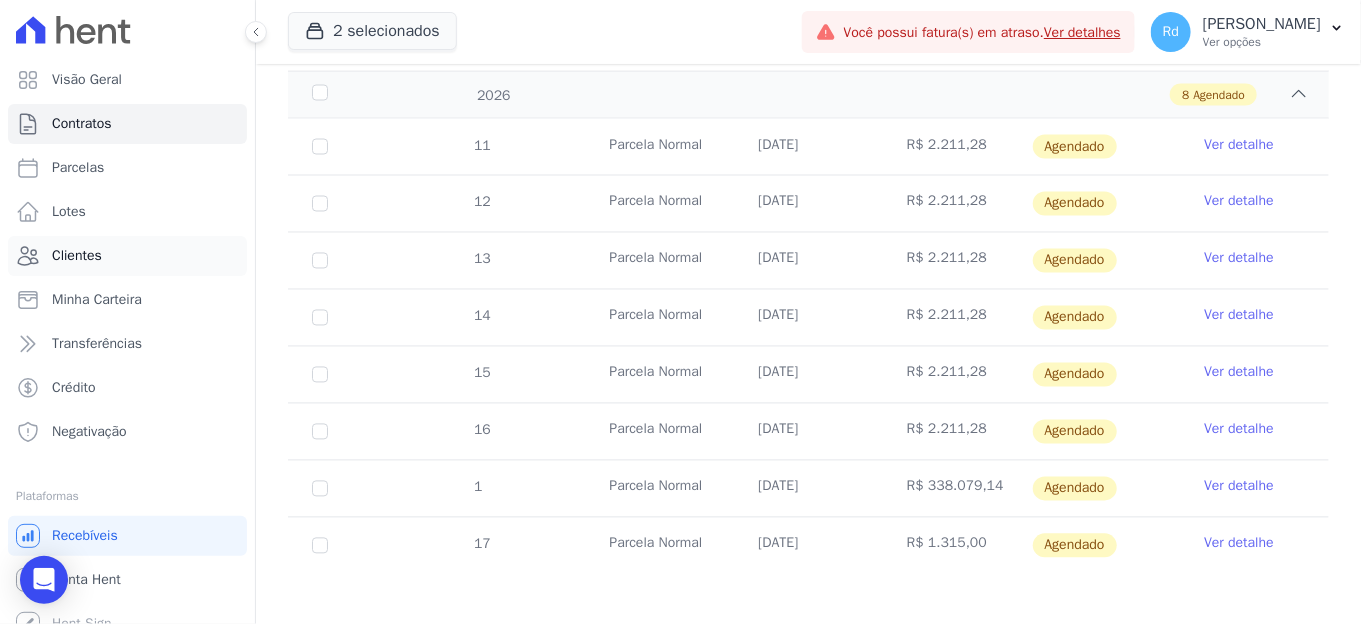 click on "Clientes" at bounding box center (127, 256) 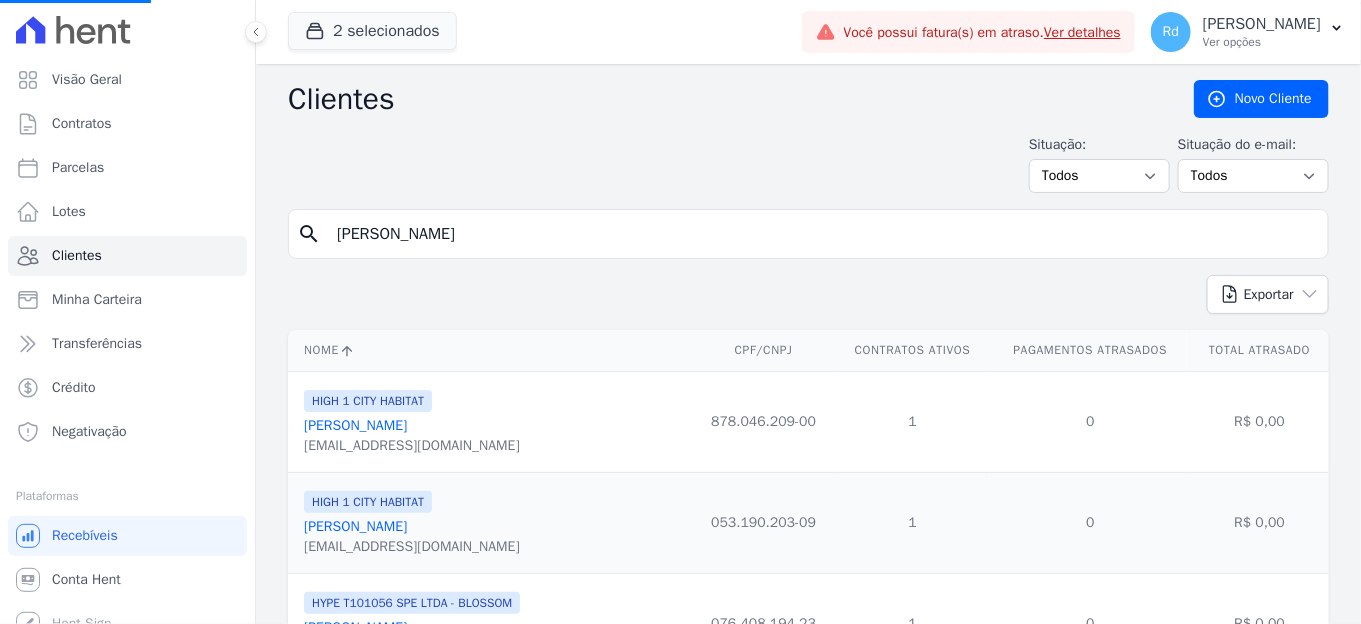 click on "Muriel Fonseca" at bounding box center [822, 234] 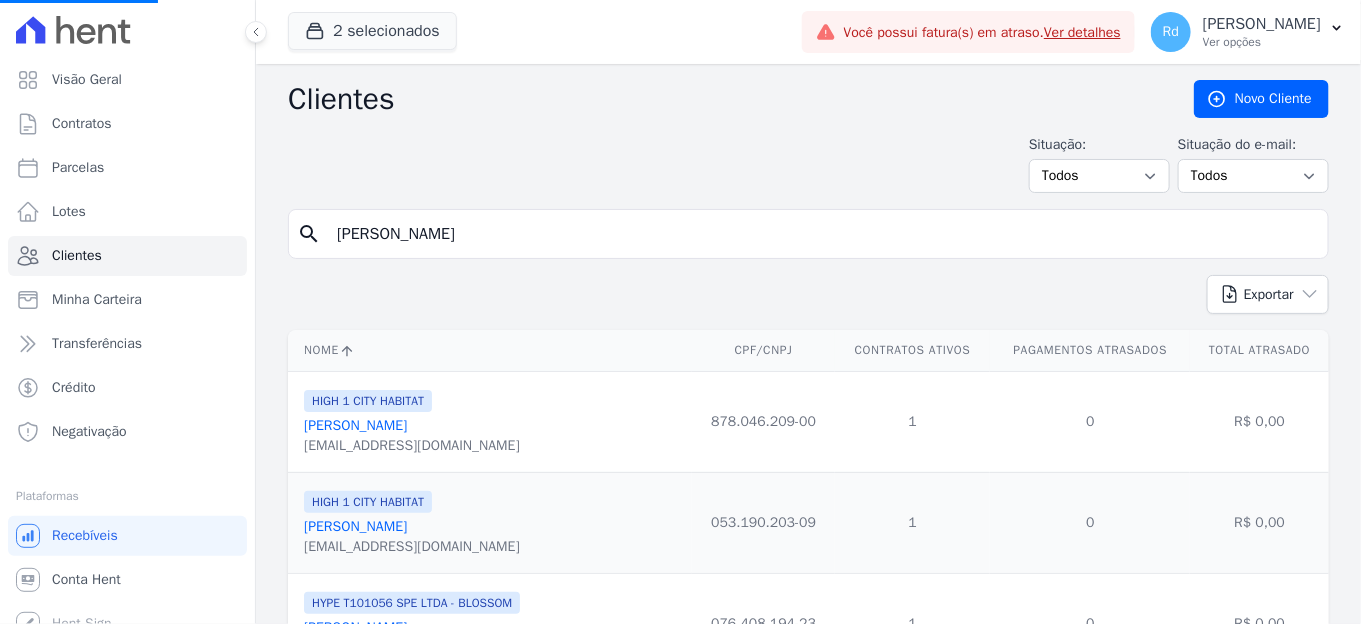 click on "Muriel Fonseca" at bounding box center (822, 234) 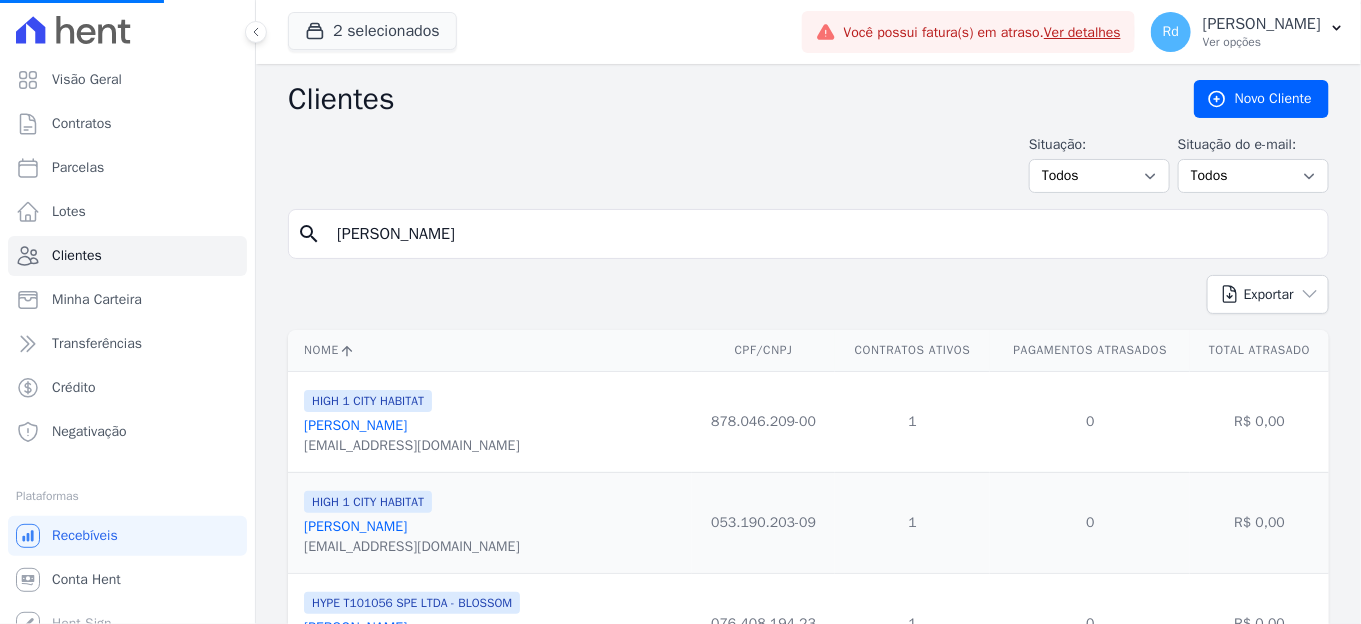click on "Muriel Fonseca" at bounding box center [822, 234] 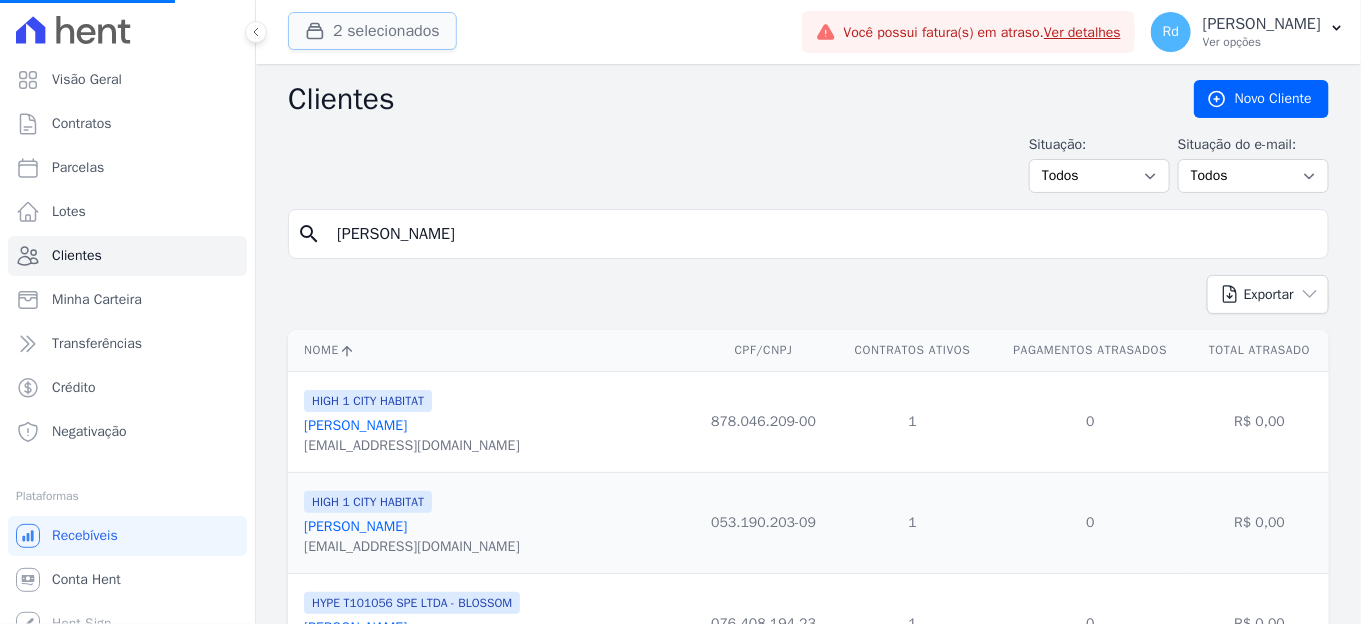click on "2 selecionados" at bounding box center (372, 31) 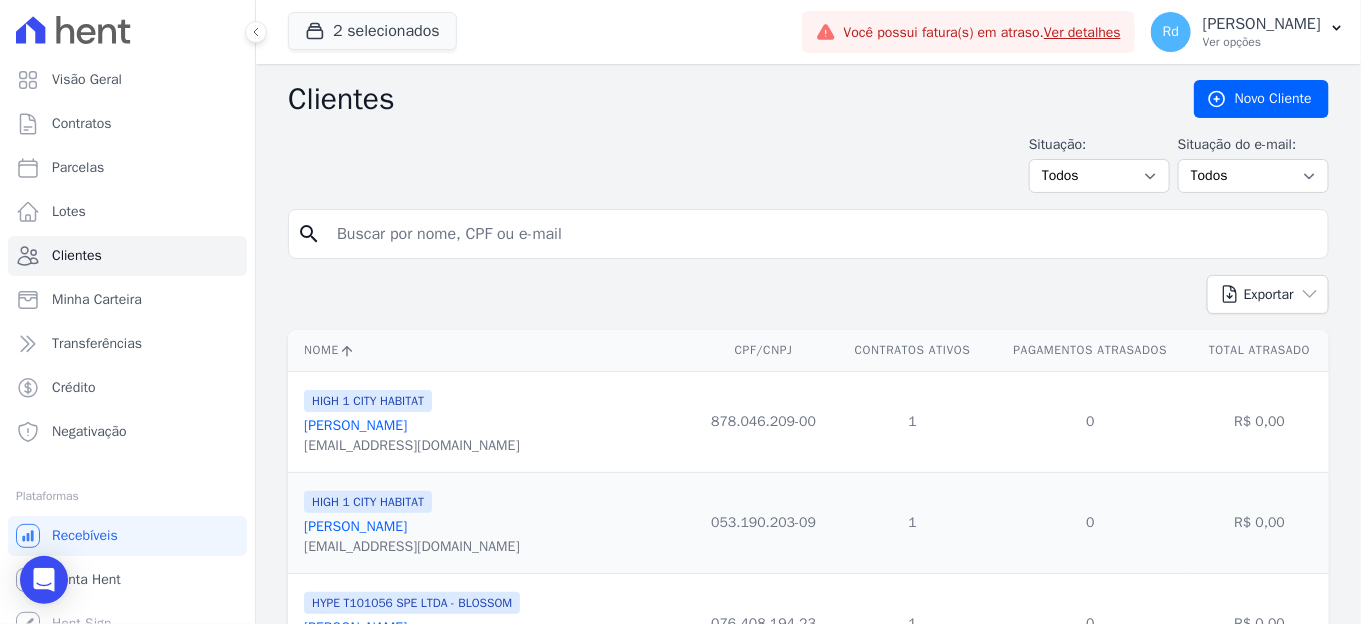click on "Clientes" at bounding box center [725, 99] 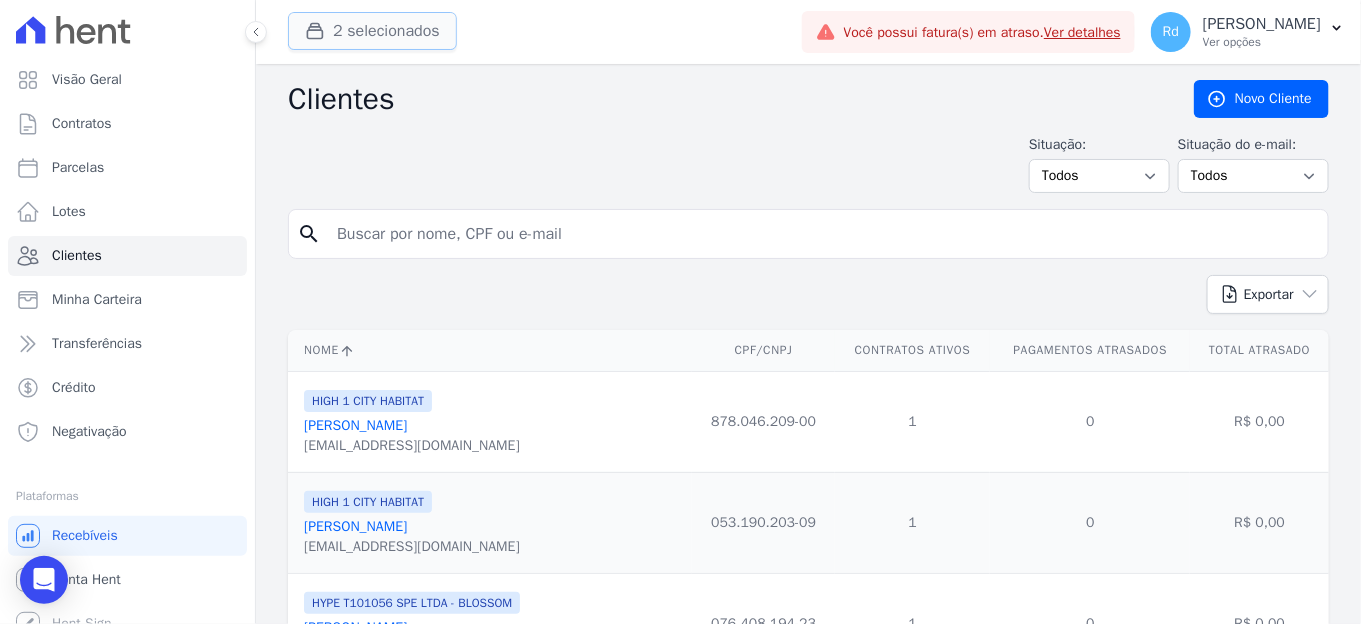 click on "2 selecionados" at bounding box center [372, 31] 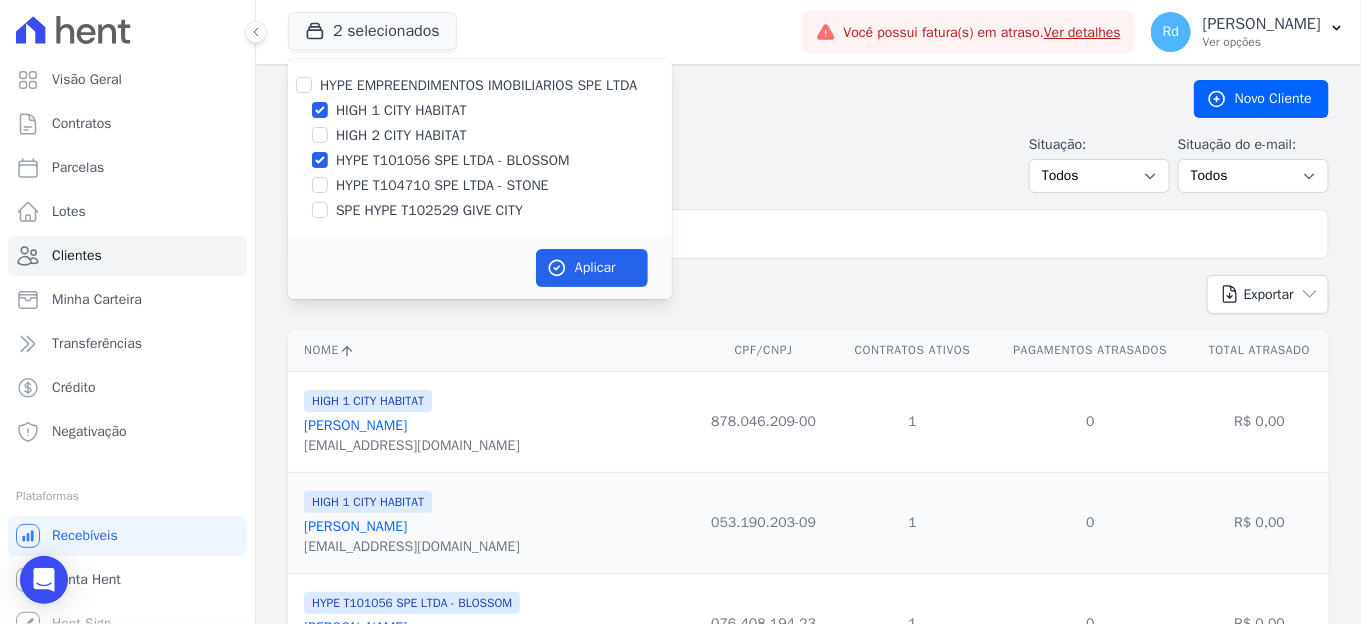 click on "HYPE EMPREENDIMENTOS IMOBILIARIOS SPE LTDA" at bounding box center [480, 85] 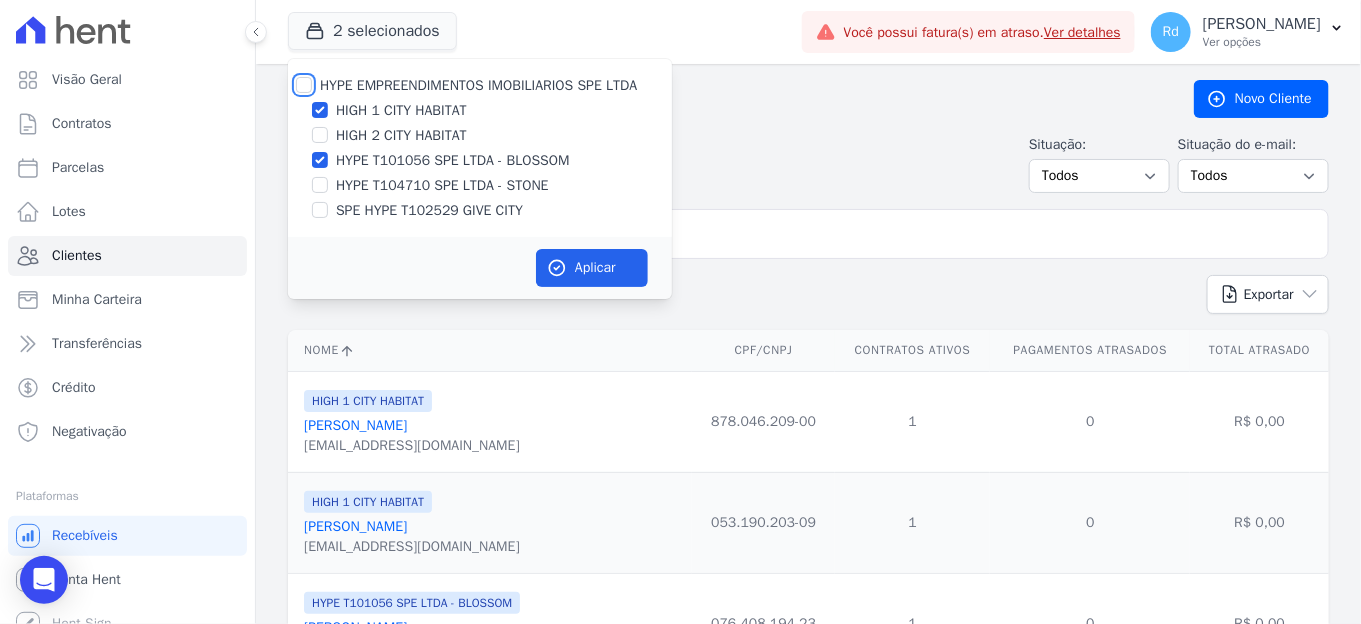 click on "HYPE EMPREENDIMENTOS IMOBILIARIOS SPE LTDA" at bounding box center [304, 85] 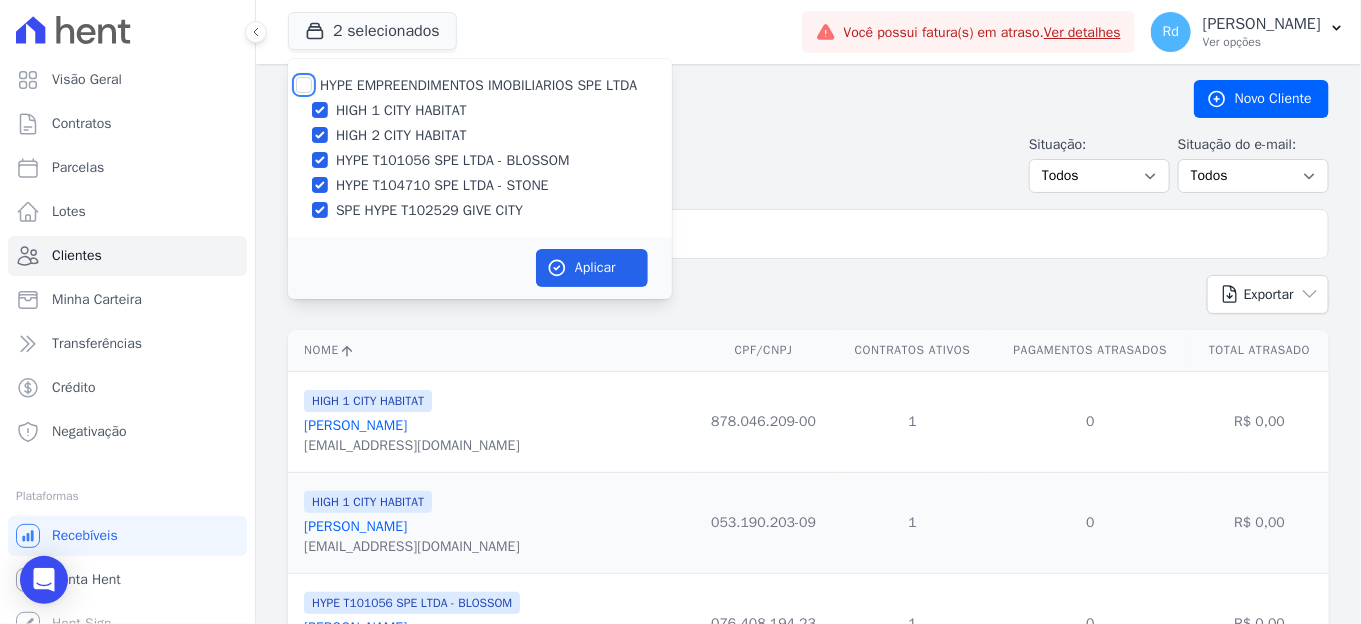 checkbox on "true" 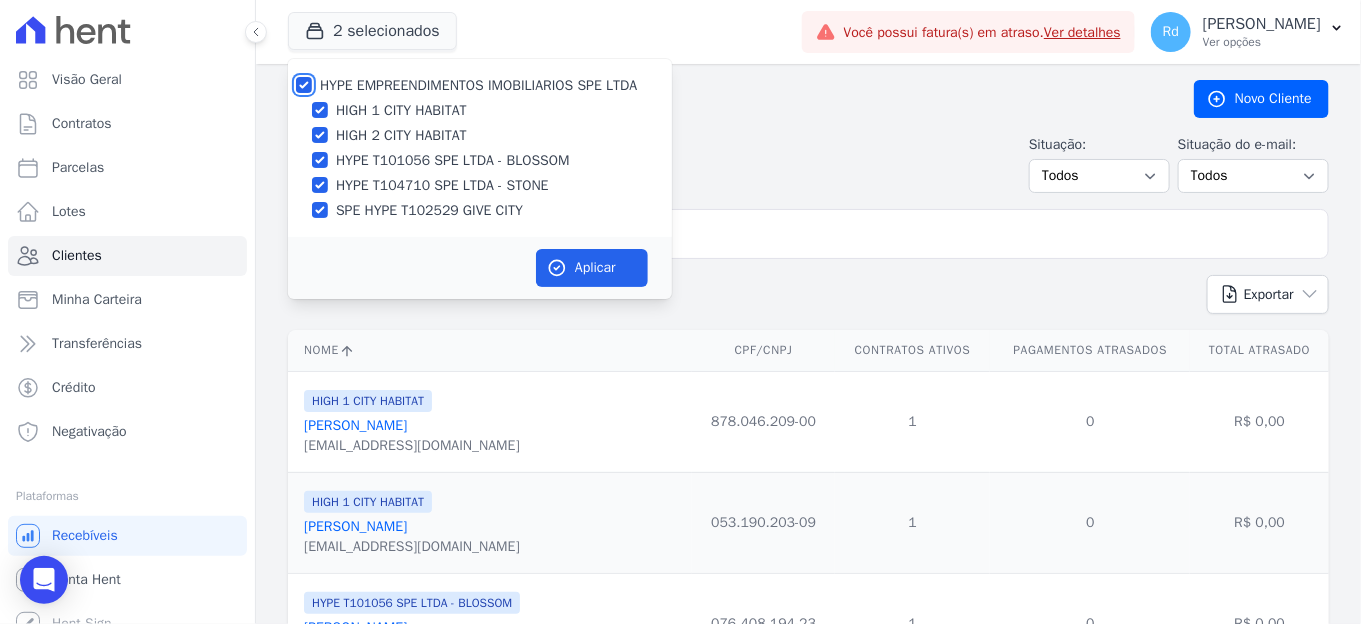checkbox on "true" 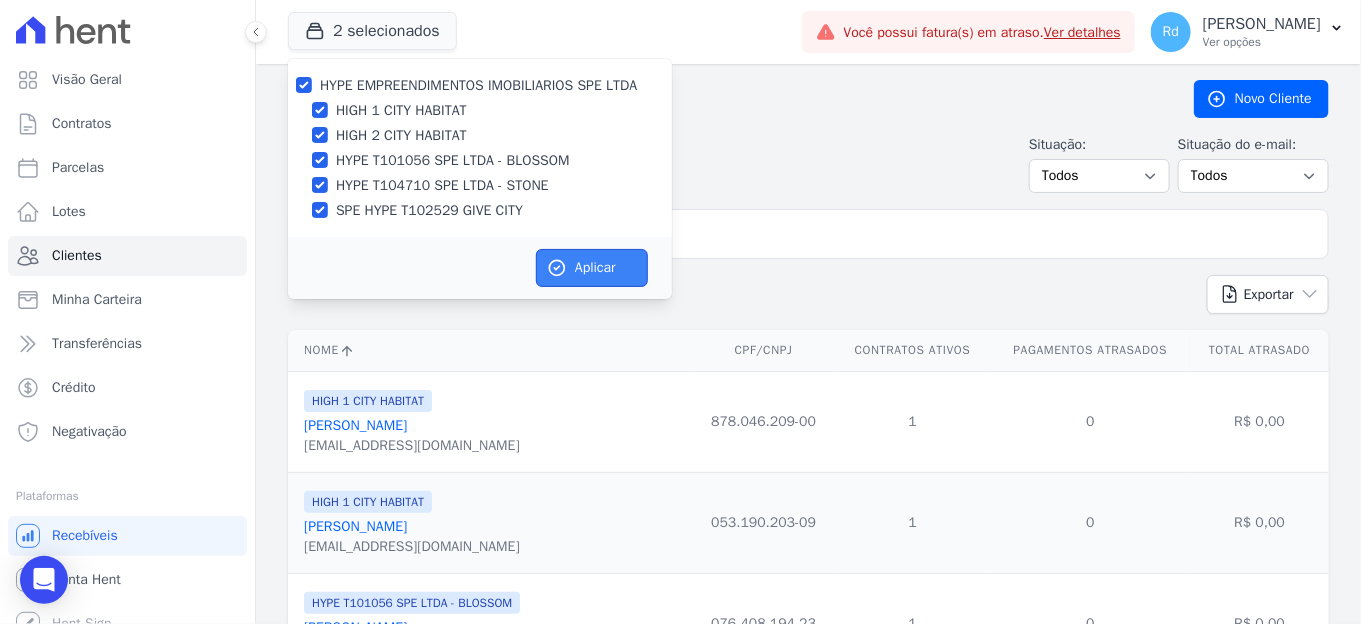click on "Aplicar" at bounding box center (592, 268) 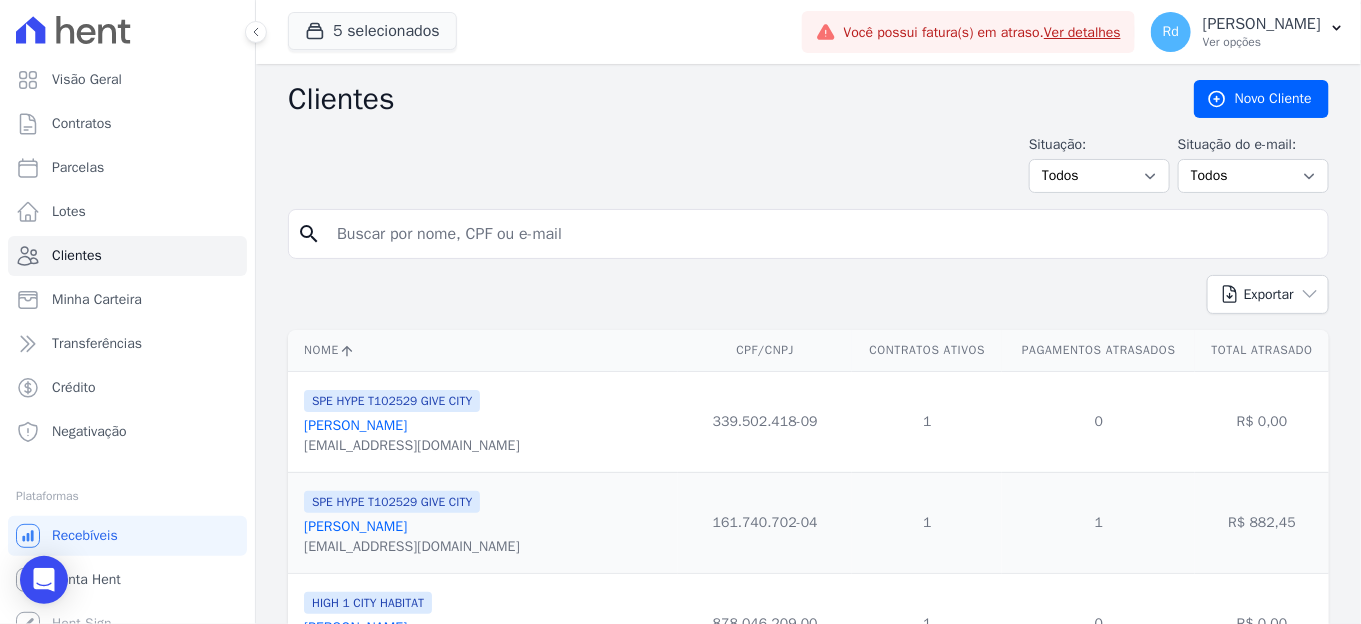 click at bounding box center [822, 234] 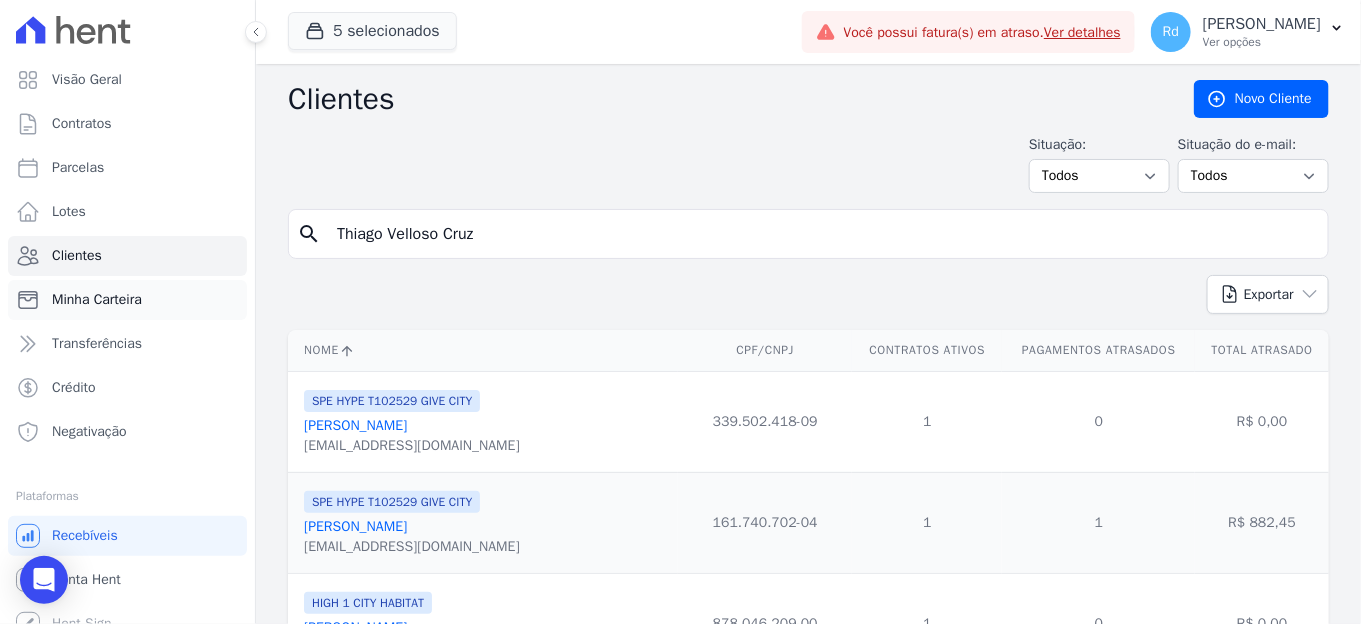 type on "Thiago Velloso Cruz" 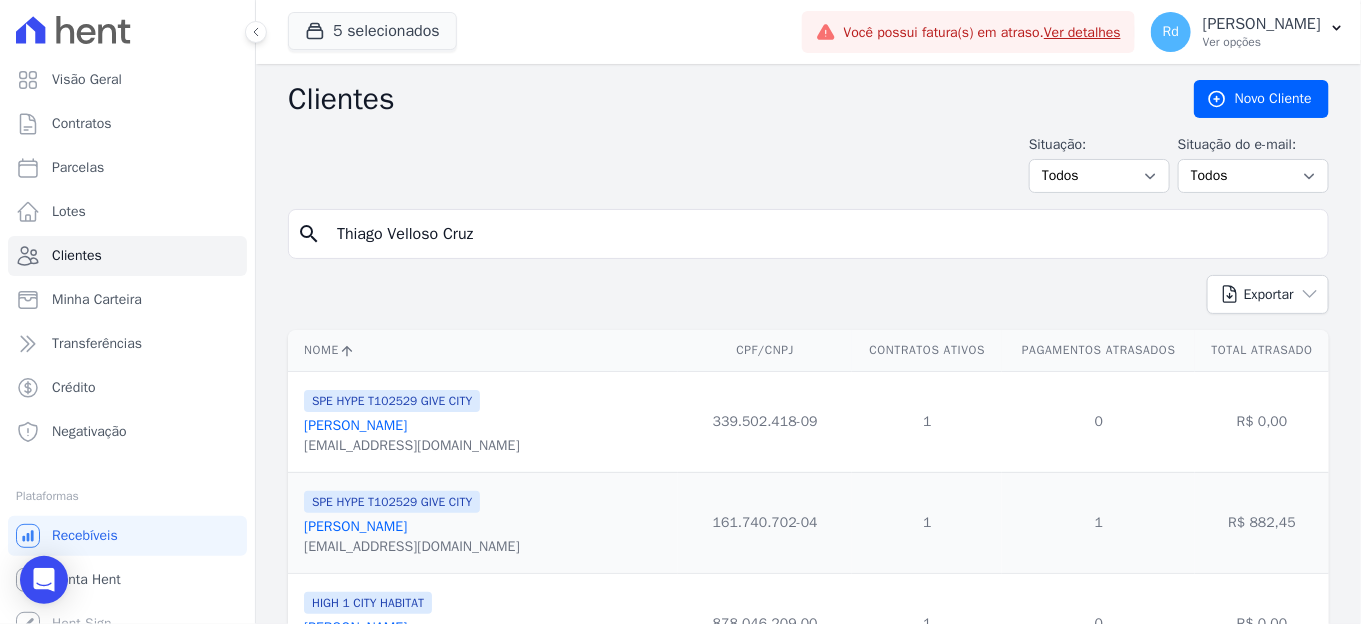 click on "Thiago Velloso Cruz" at bounding box center [822, 234] 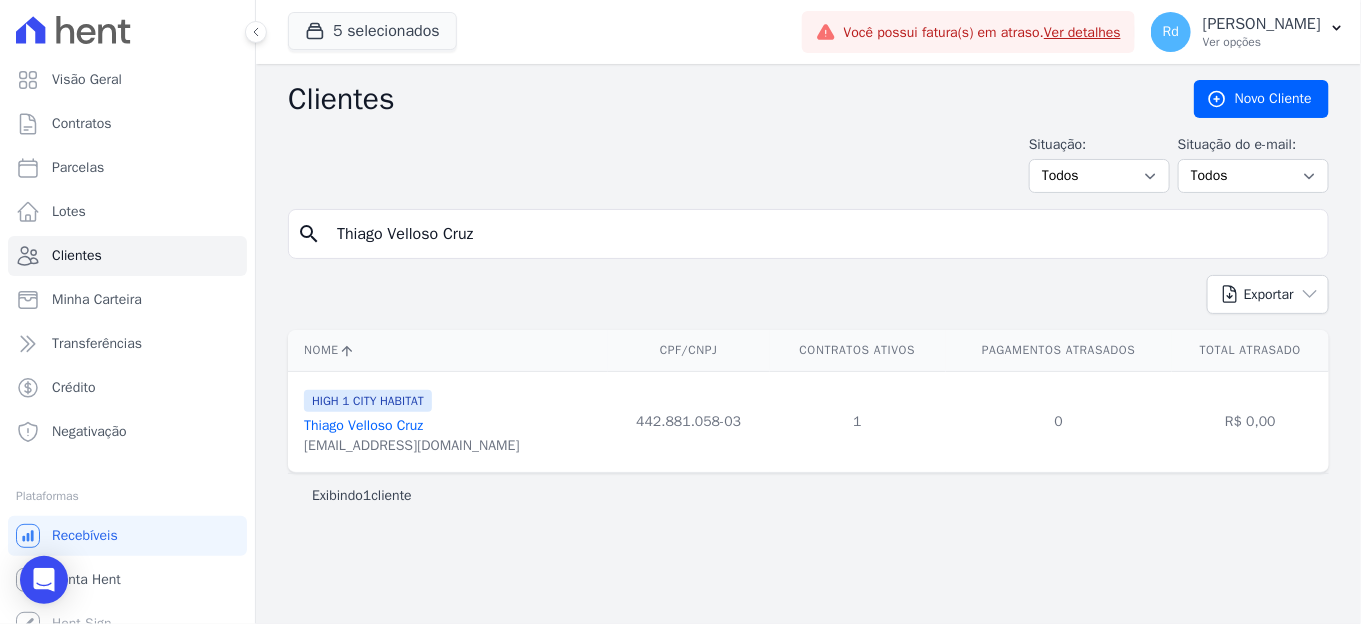 click on "Thiago Velloso Cruz" at bounding box center [363, 425] 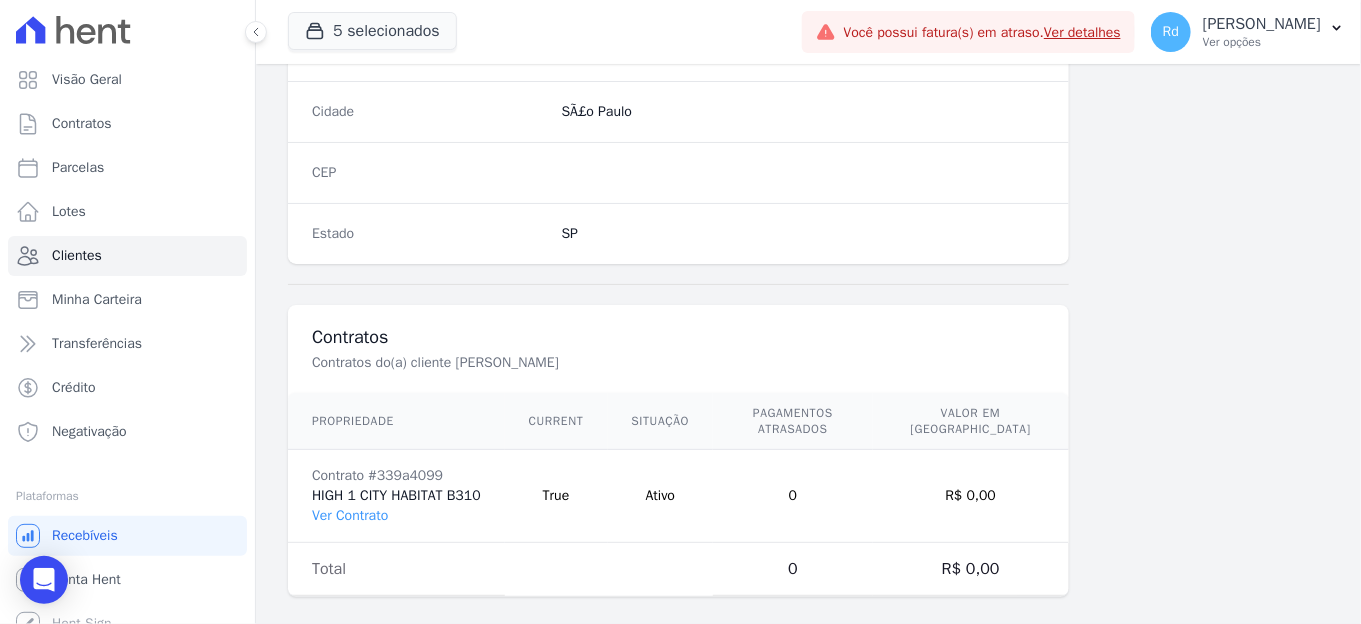 scroll, scrollTop: 1254, scrollLeft: 0, axis: vertical 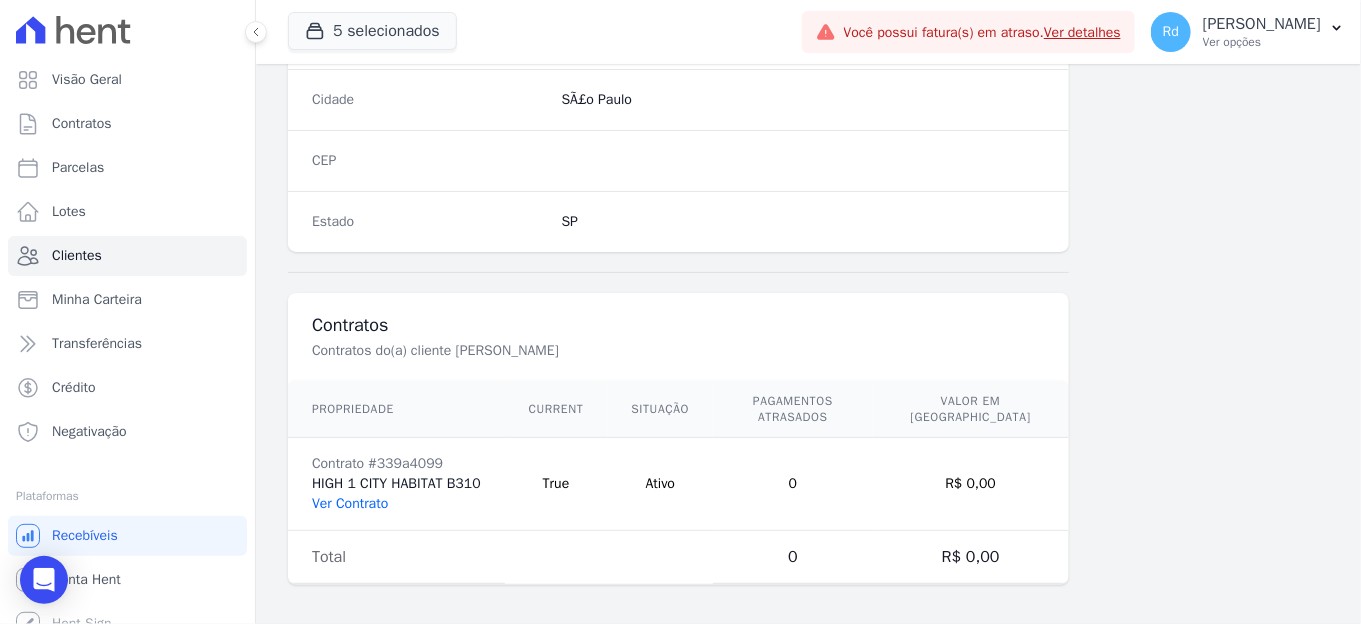 click on "Ver Contrato" at bounding box center (350, 503) 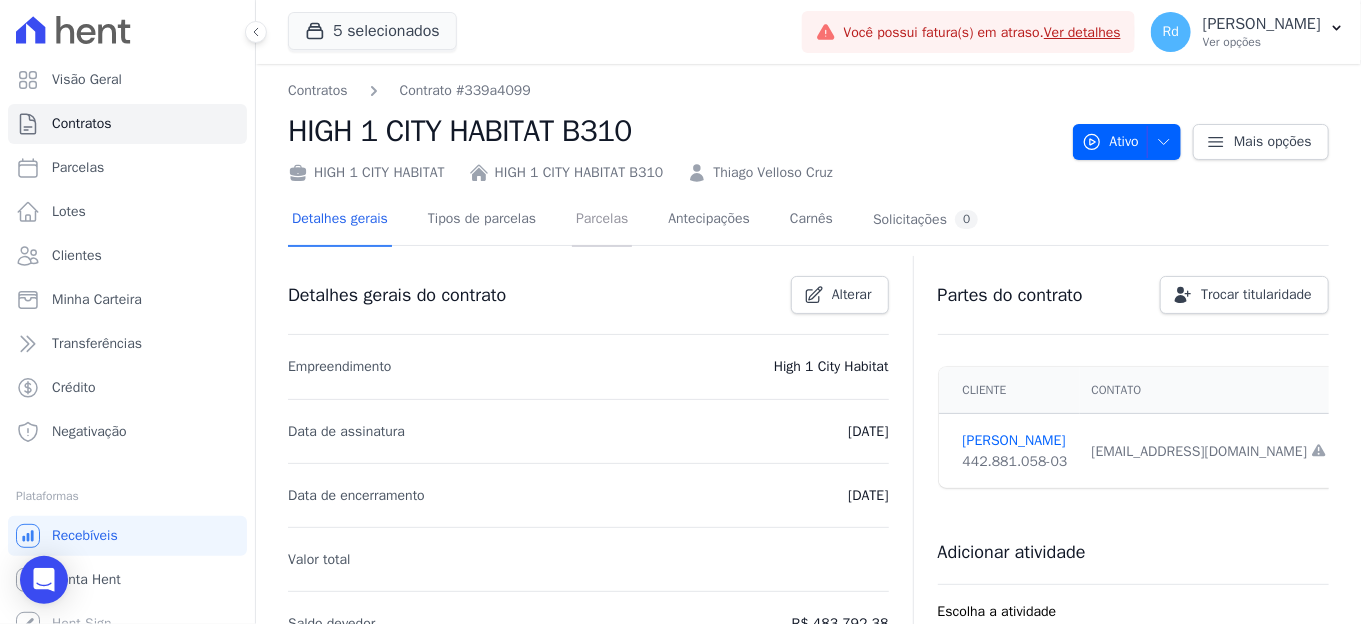 click on "Parcelas" at bounding box center (602, 220) 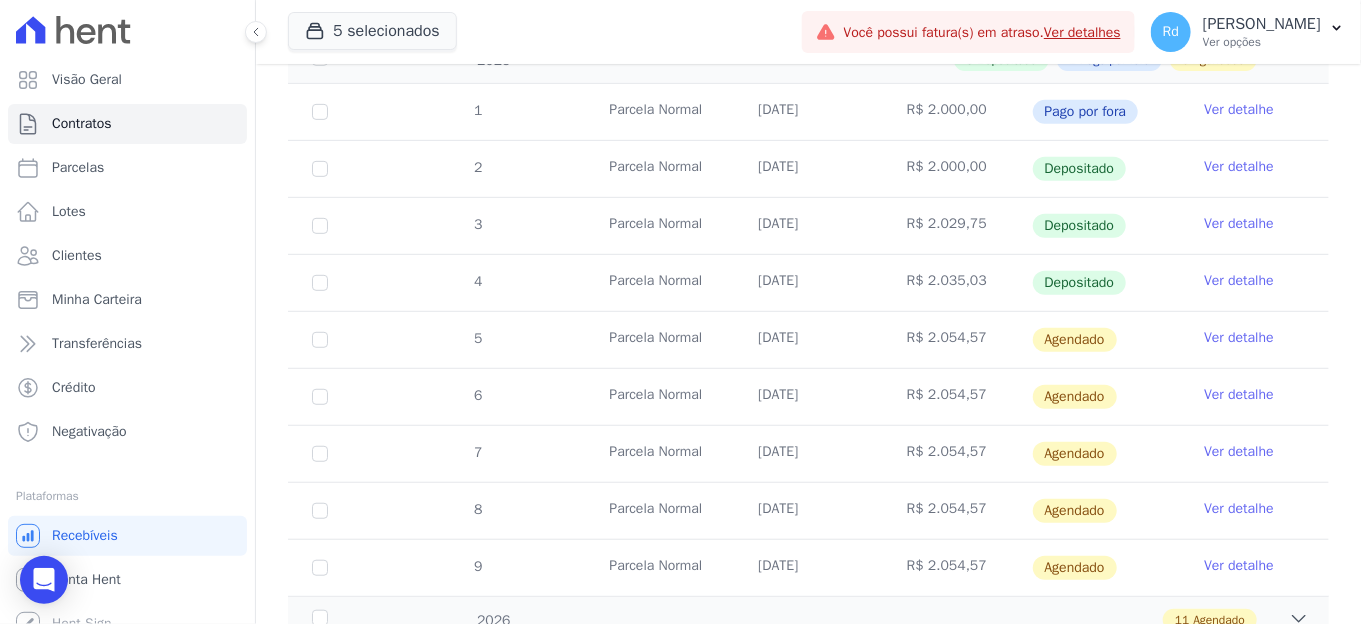scroll, scrollTop: 411, scrollLeft: 0, axis: vertical 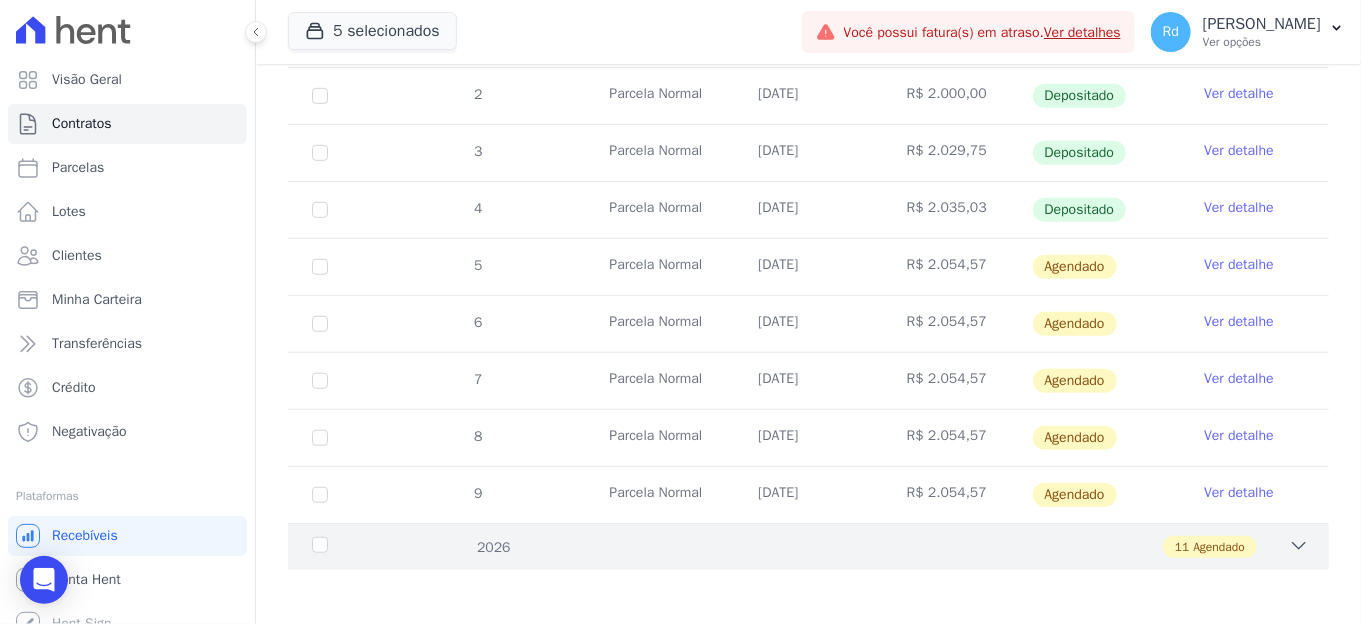 click 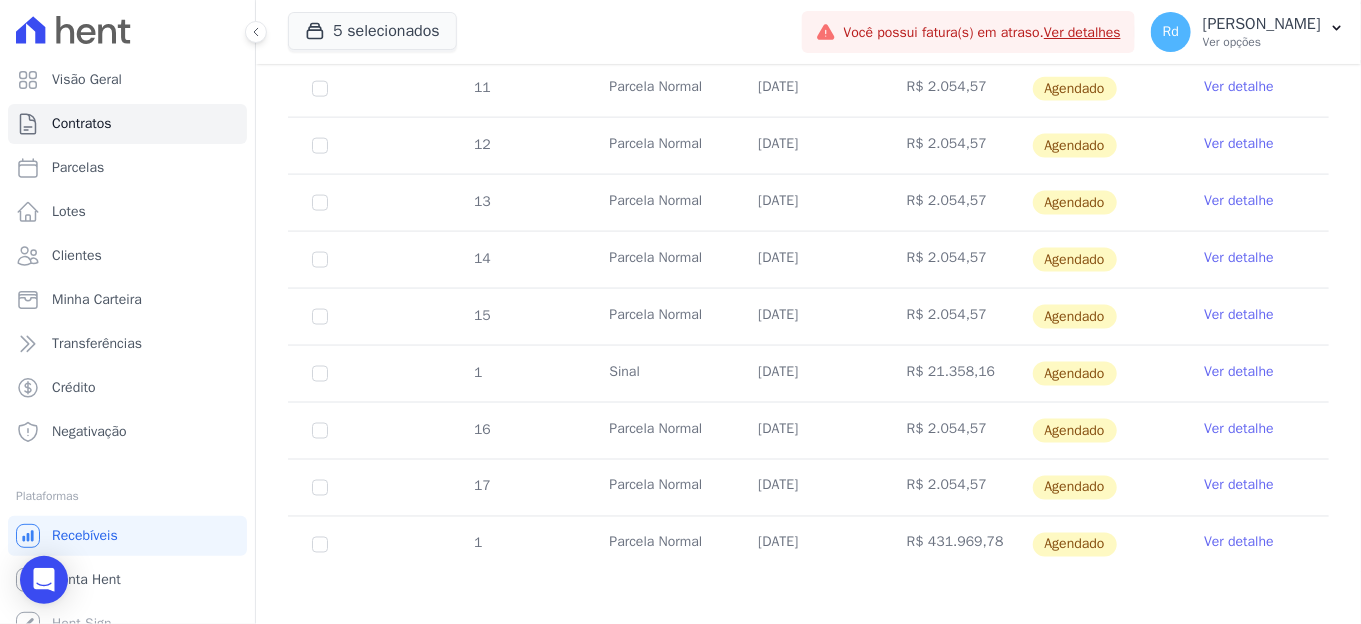 scroll, scrollTop: 0, scrollLeft: 0, axis: both 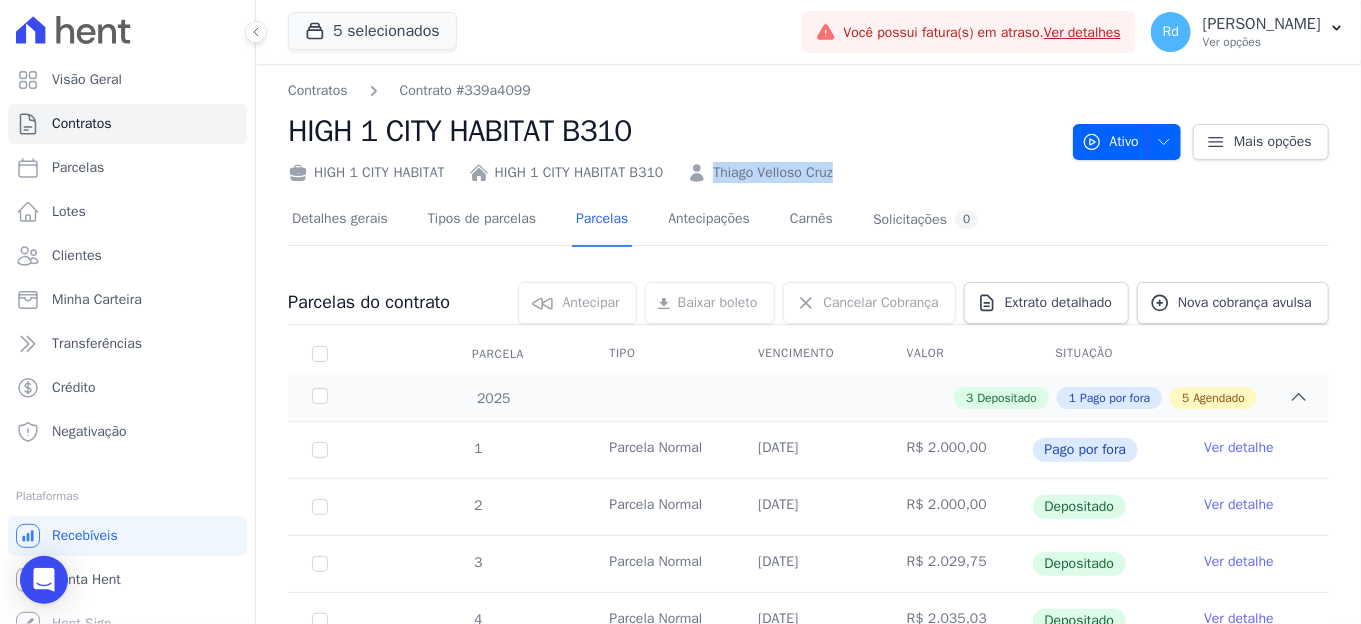 drag, startPoint x: 845, startPoint y: 168, endPoint x: 715, endPoint y: 174, distance: 130.13838 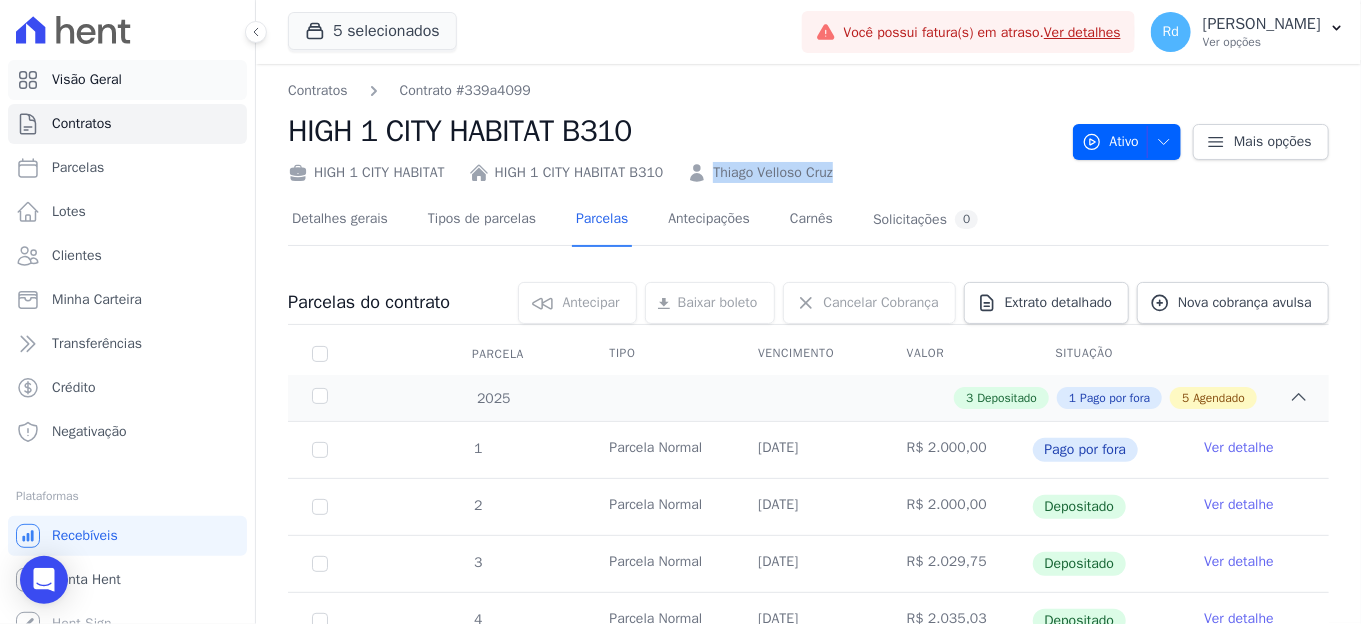 copy on "Thiago Velloso Cruz" 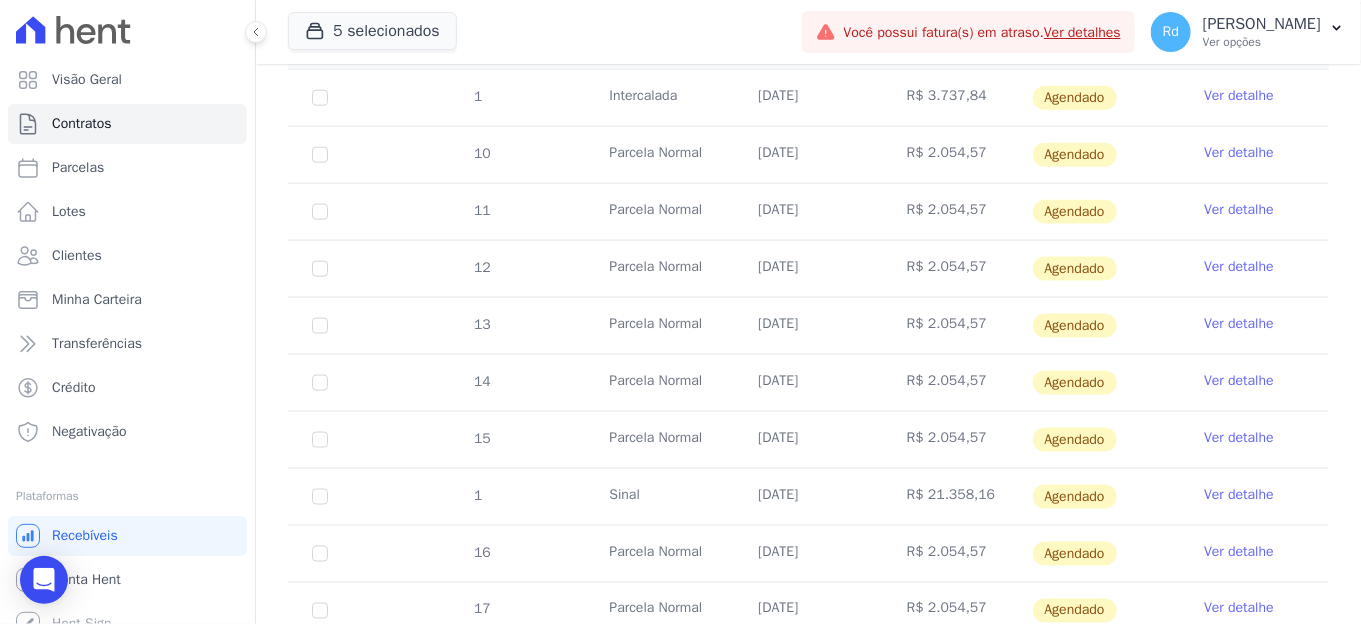 scroll, scrollTop: 1035, scrollLeft: 0, axis: vertical 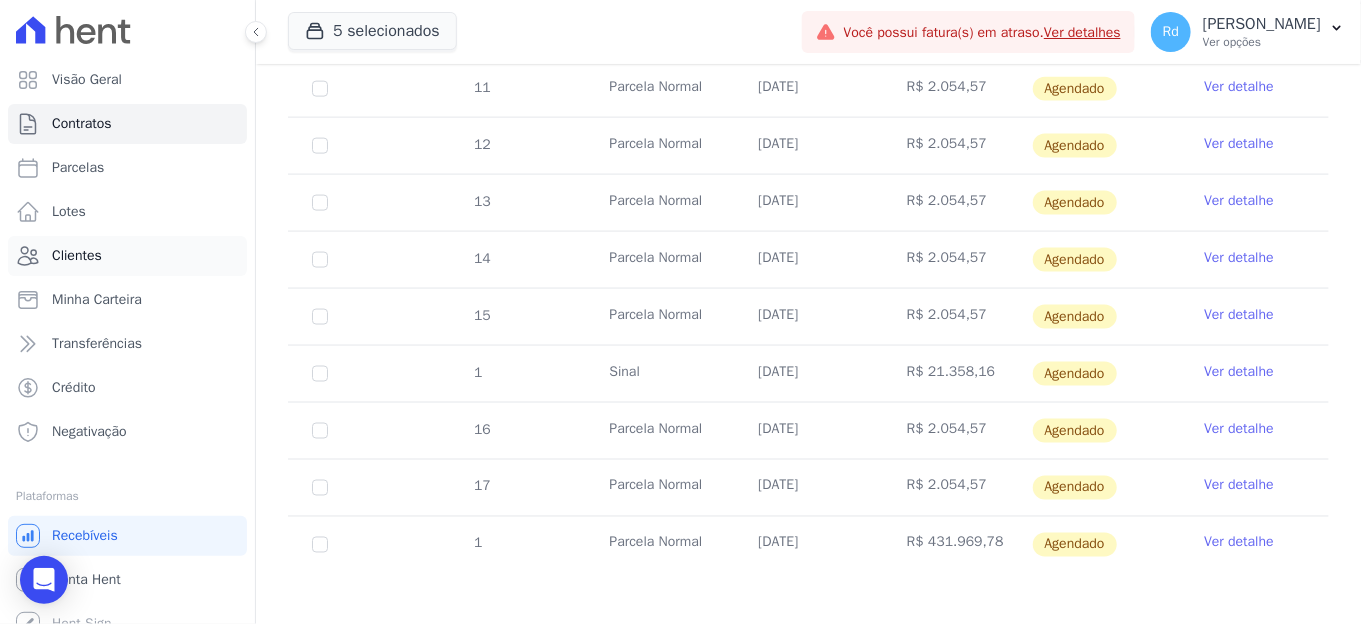 click on "Clientes" at bounding box center [127, 256] 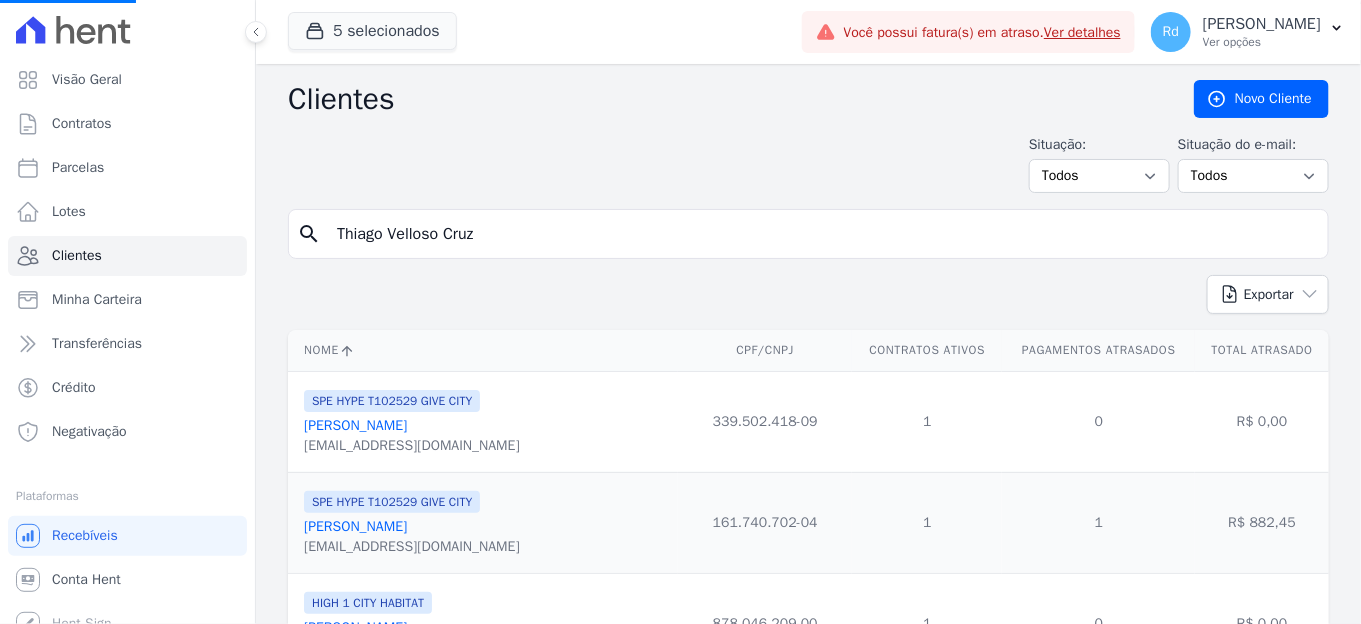 click on "Thiago Velloso Cruz" at bounding box center (822, 234) 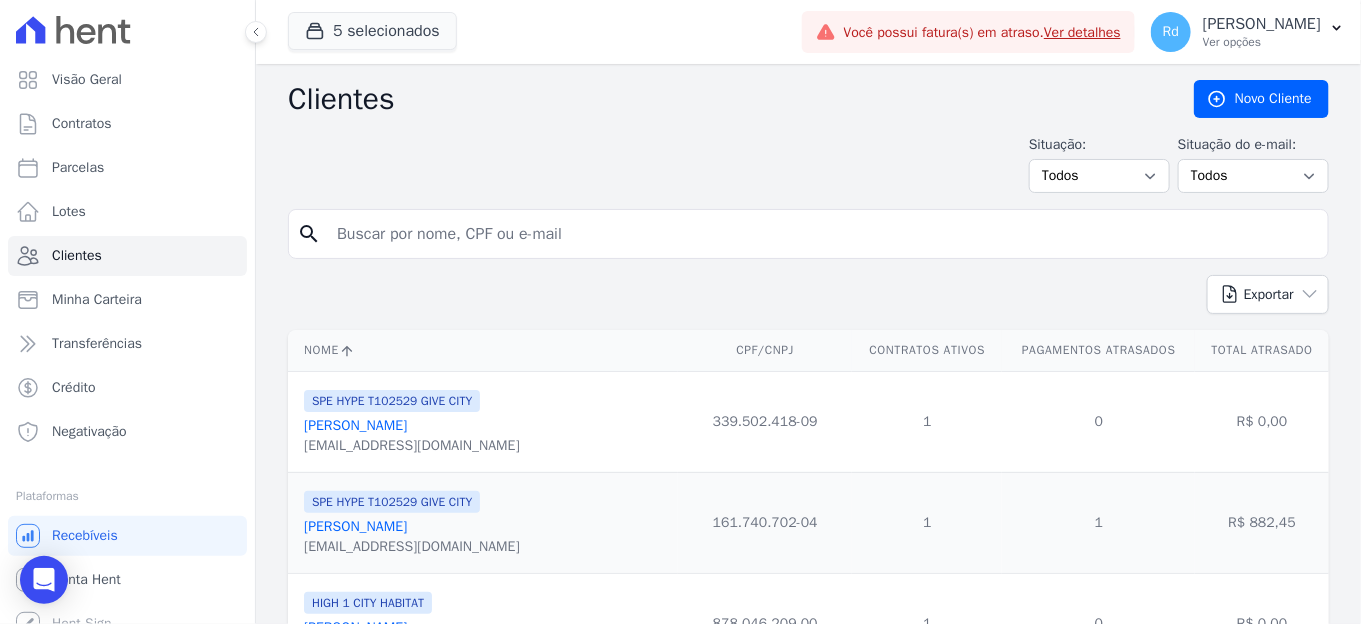 click at bounding box center (822, 234) 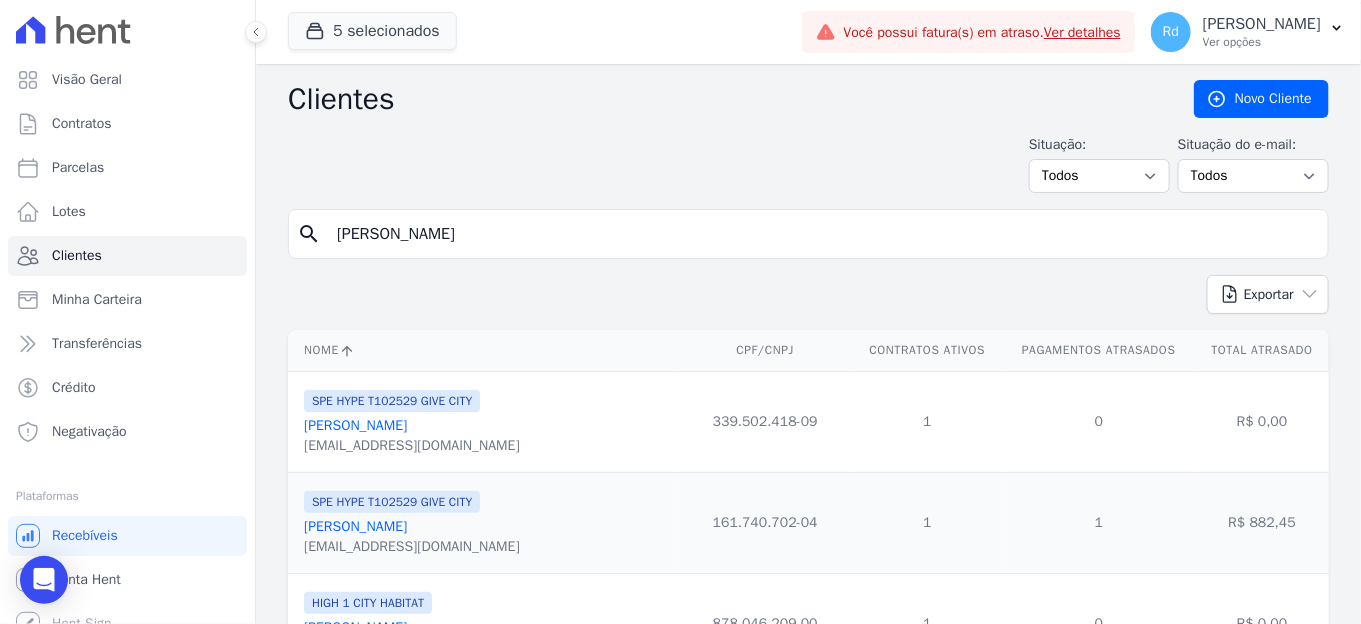 type on "Raphael Batista Marques" 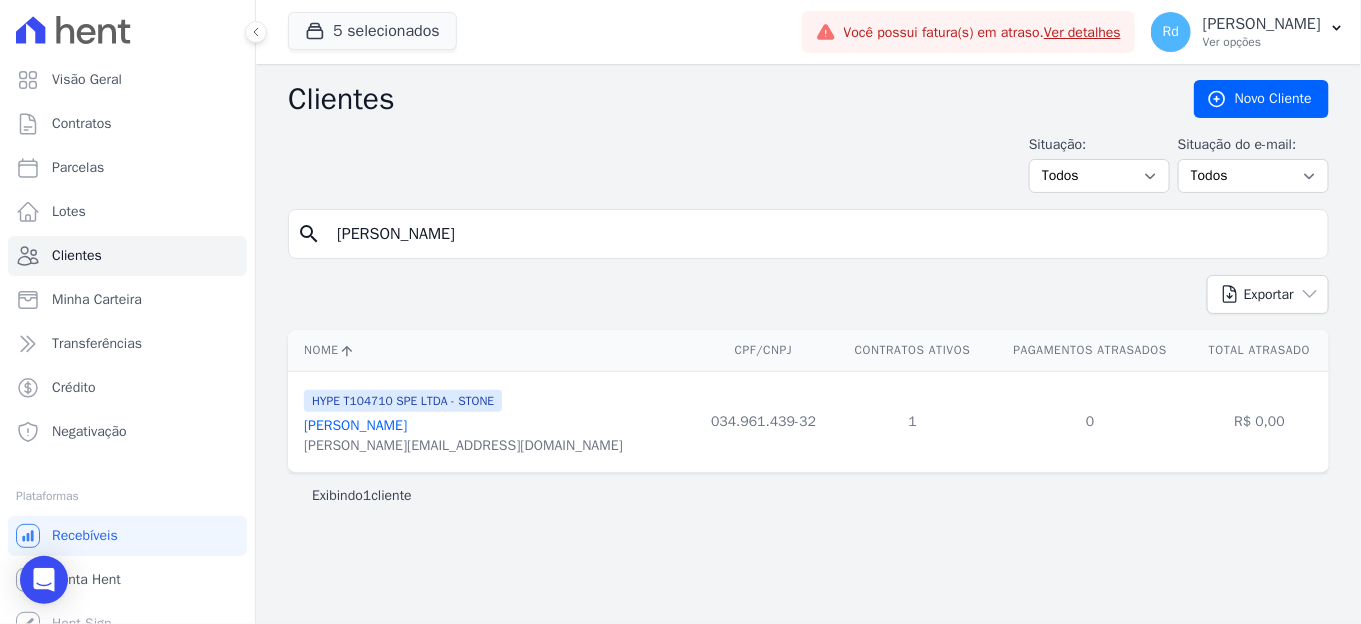 click on "Raphael Batista Marques" at bounding box center [355, 425] 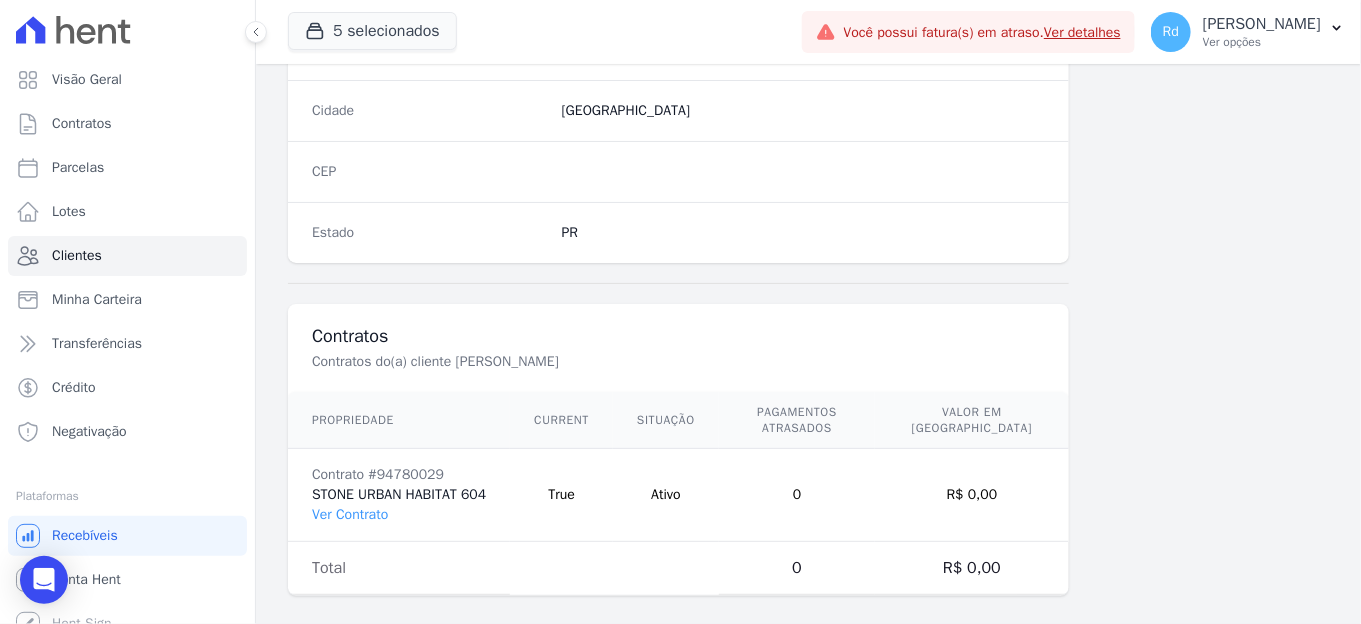 scroll, scrollTop: 1254, scrollLeft: 0, axis: vertical 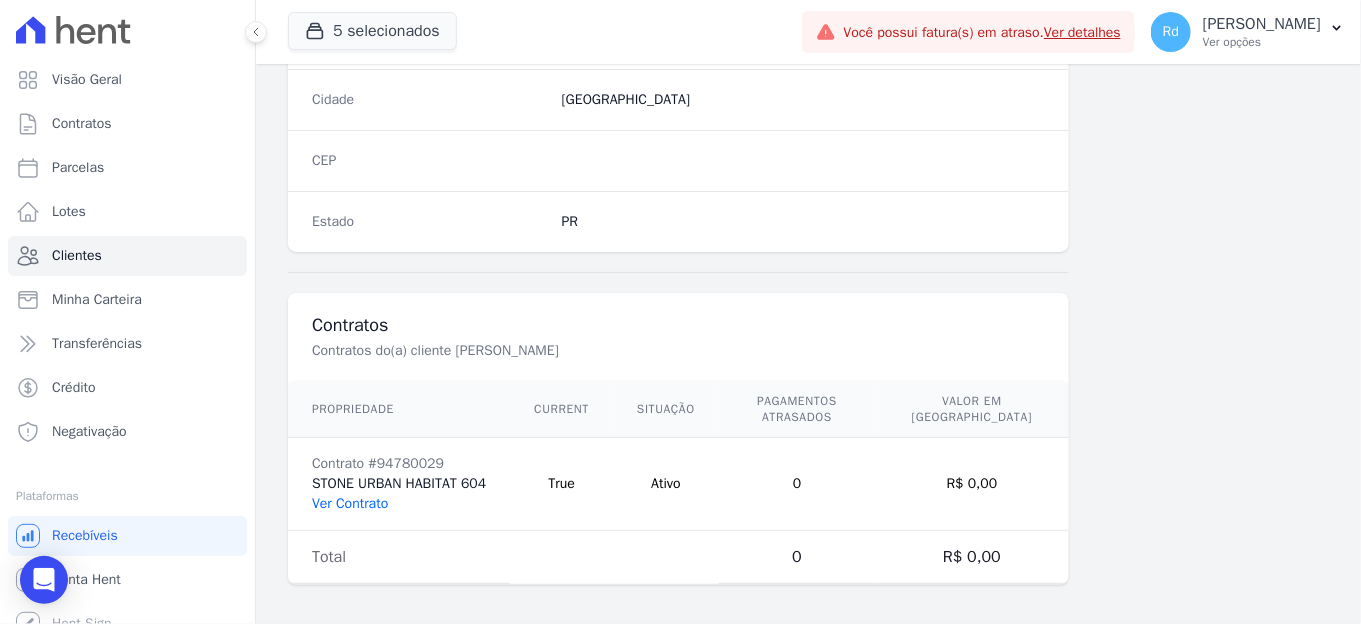 click on "Ver Contrato" at bounding box center [350, 503] 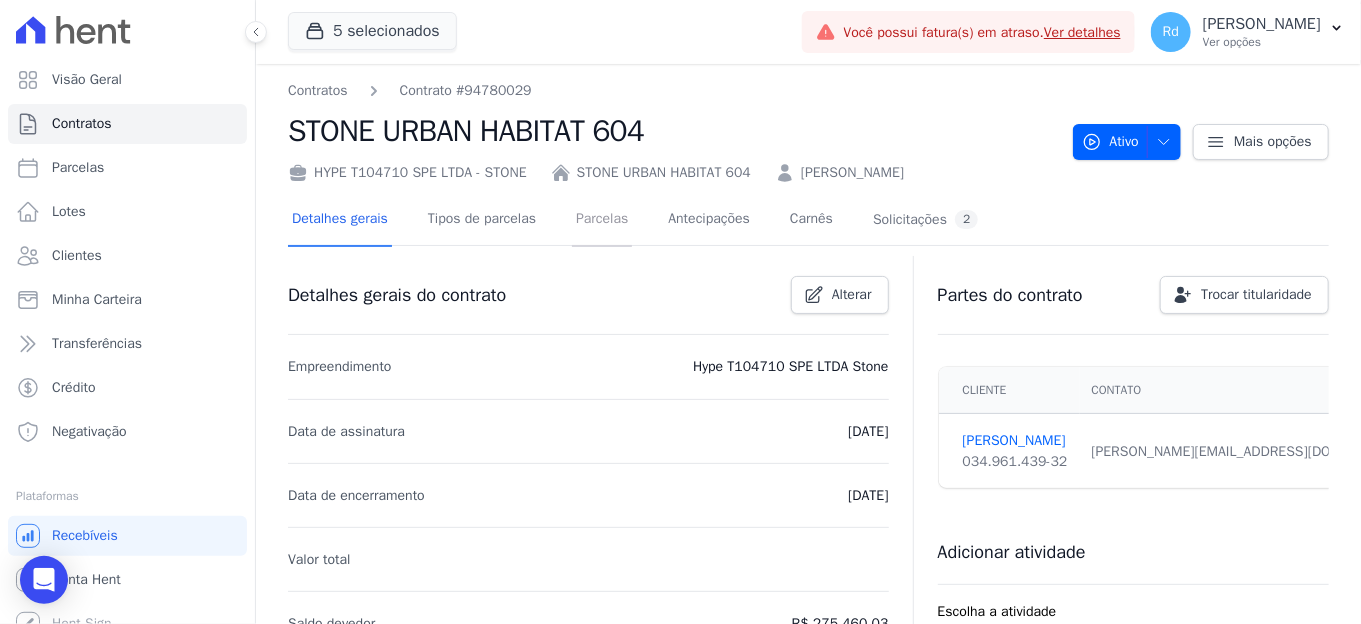 click on "Parcelas" at bounding box center [602, 220] 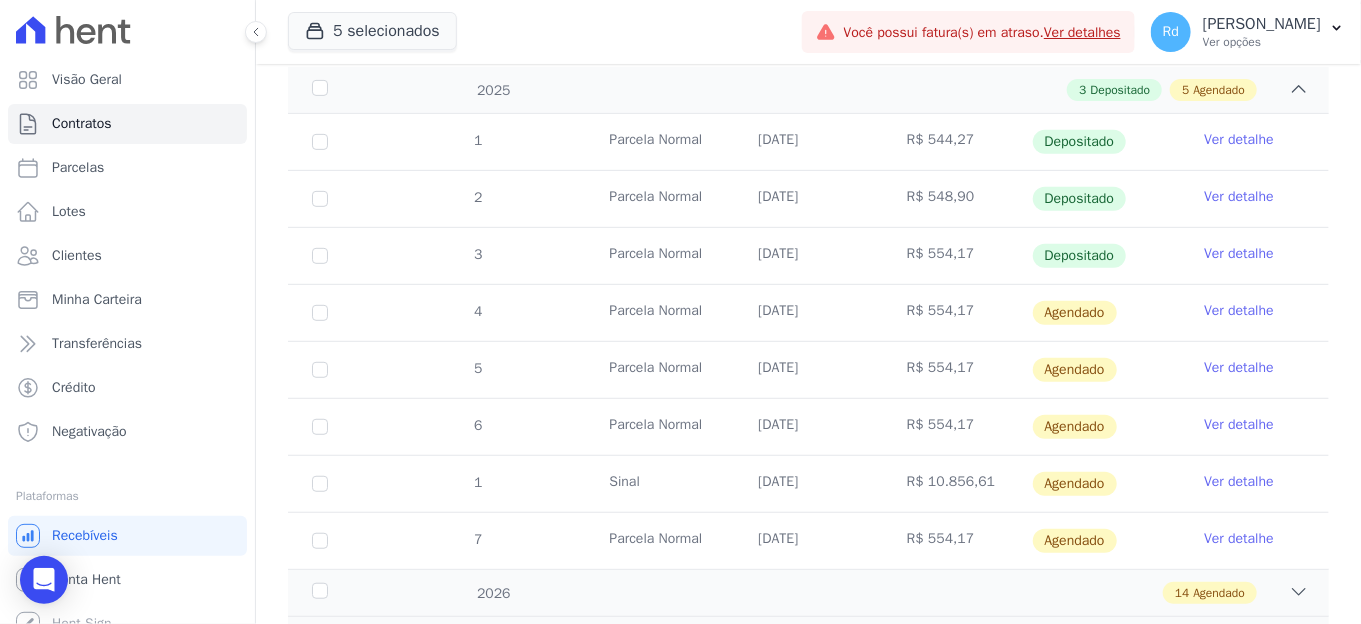 scroll, scrollTop: 448, scrollLeft: 0, axis: vertical 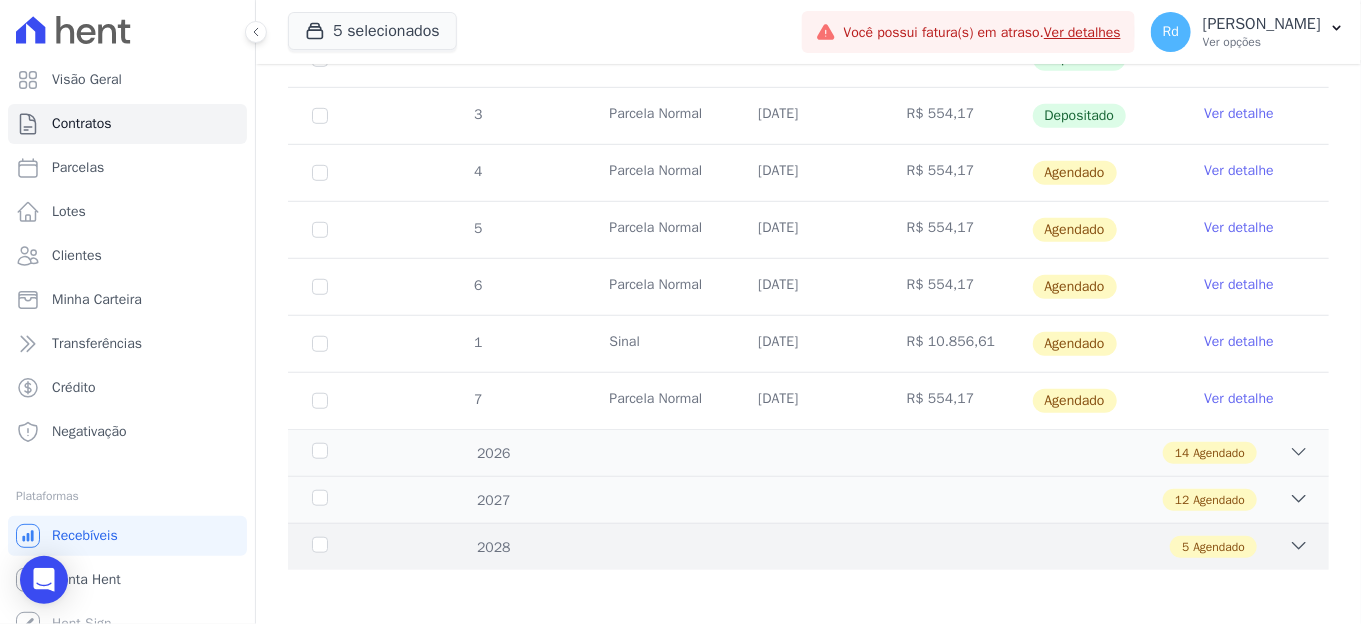 click on "5
Agendado" at bounding box center [1213, 547] 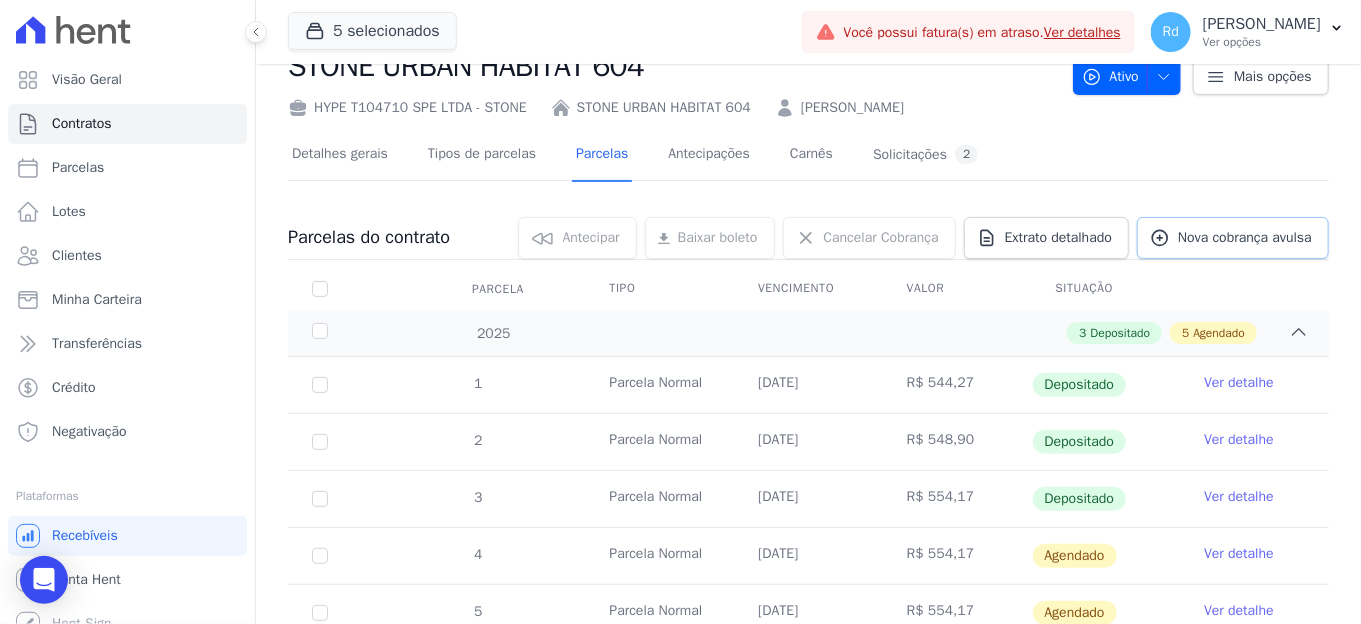 scroll, scrollTop: 0, scrollLeft: 0, axis: both 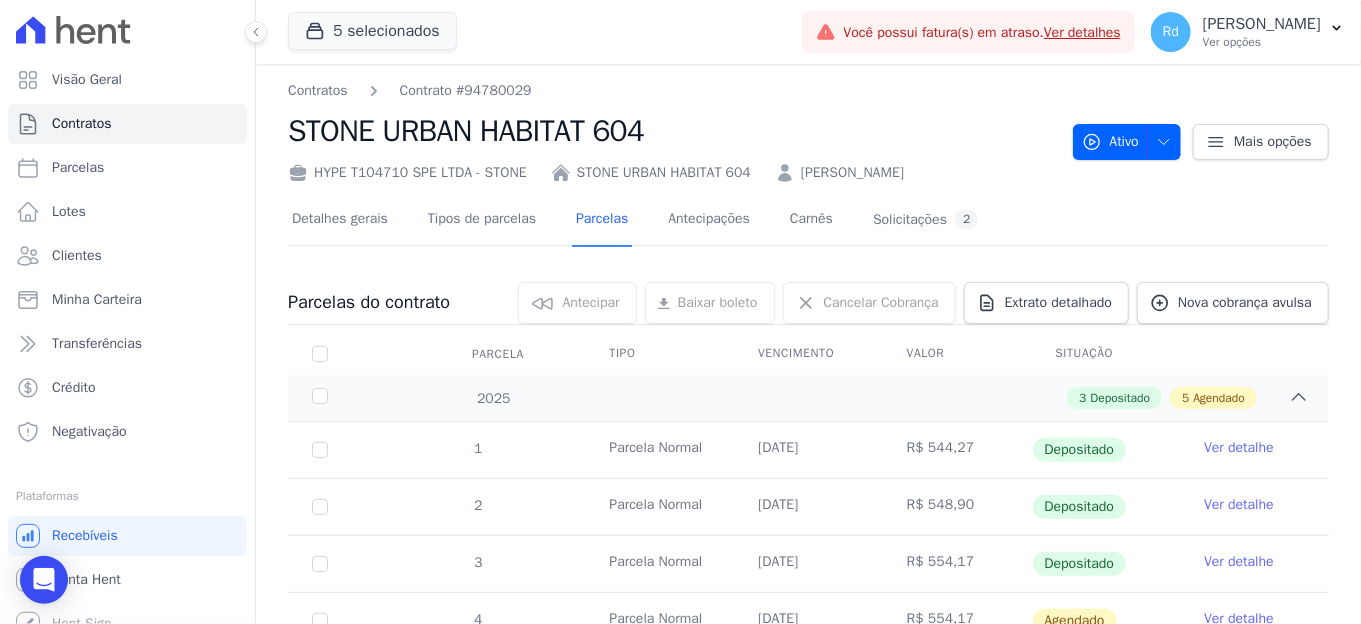 drag, startPoint x: 964, startPoint y: 167, endPoint x: 790, endPoint y: 167, distance: 174 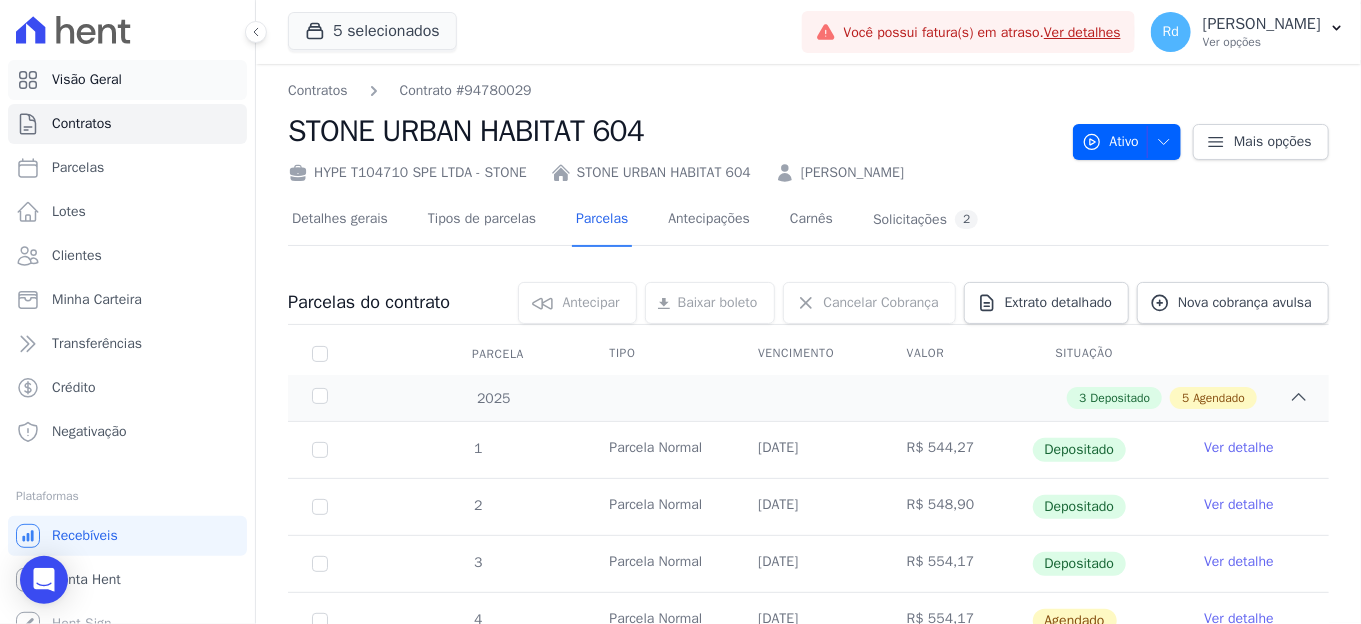 copy on "Raphael Batista Marques" 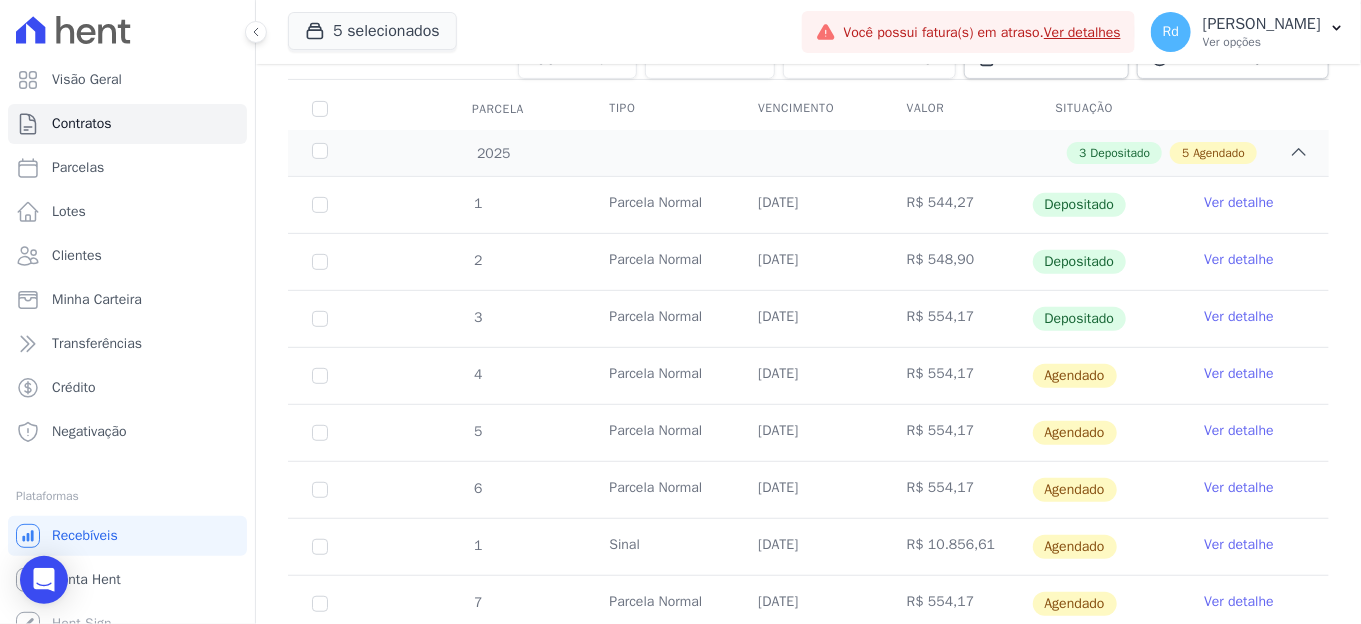 scroll, scrollTop: 731, scrollLeft: 0, axis: vertical 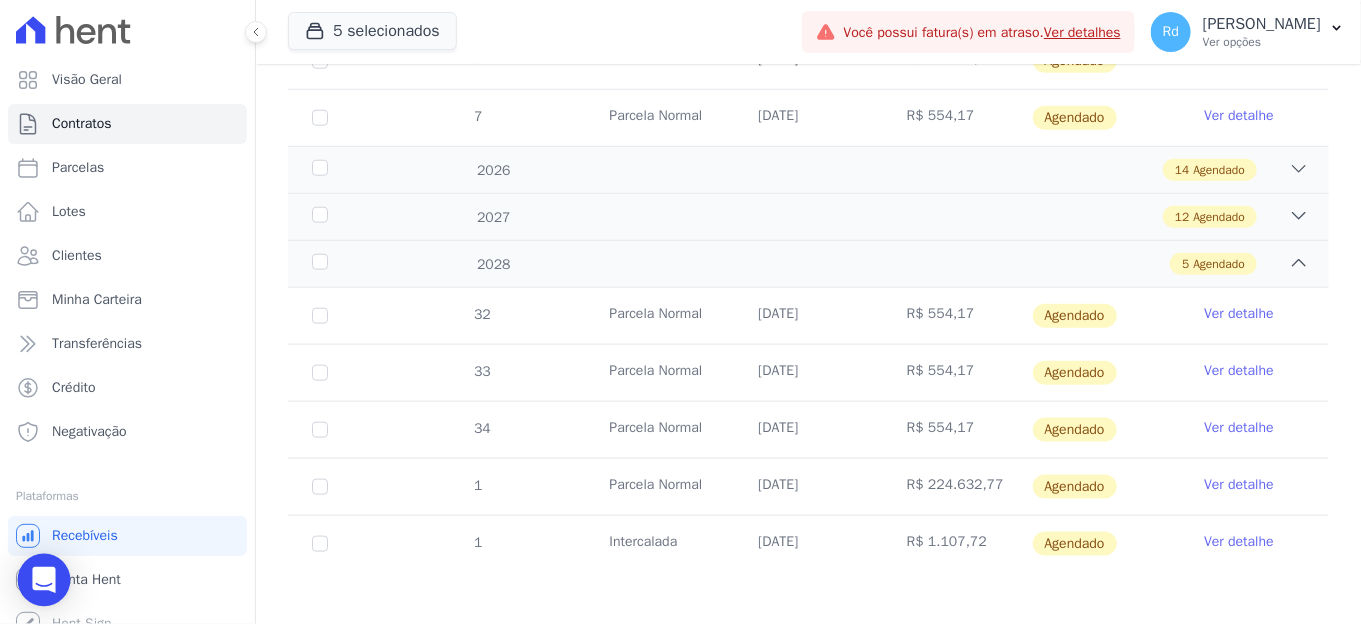 click 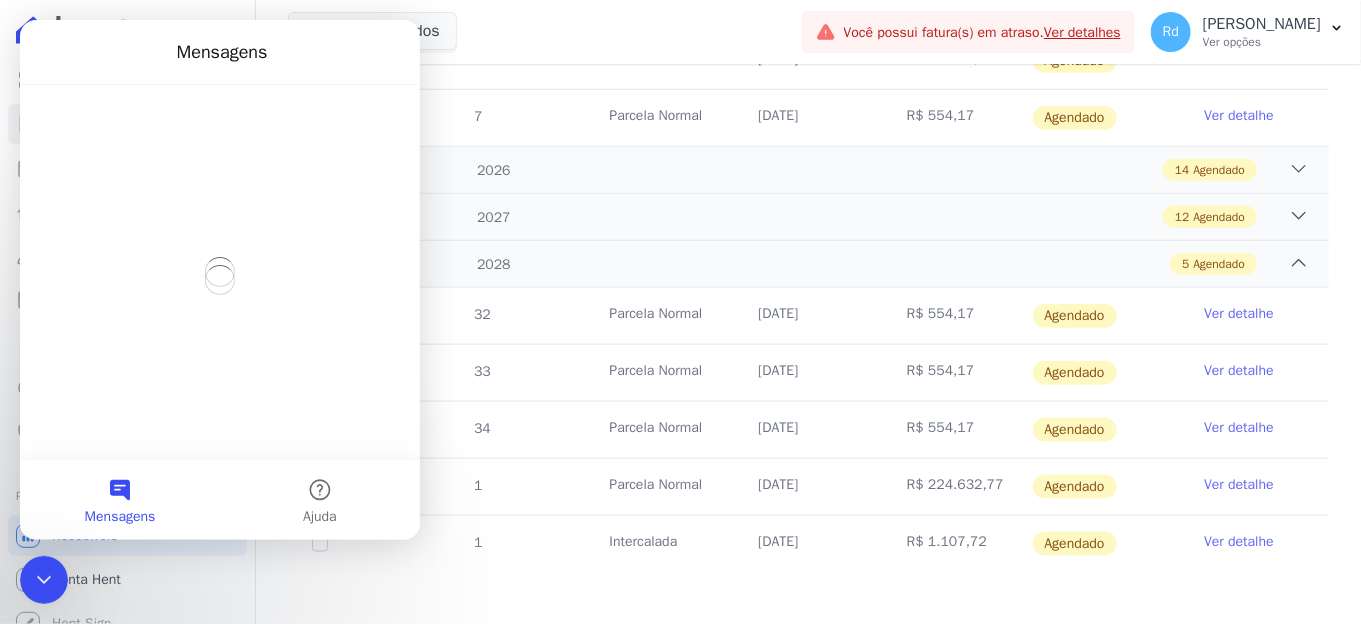 scroll, scrollTop: 0, scrollLeft: 0, axis: both 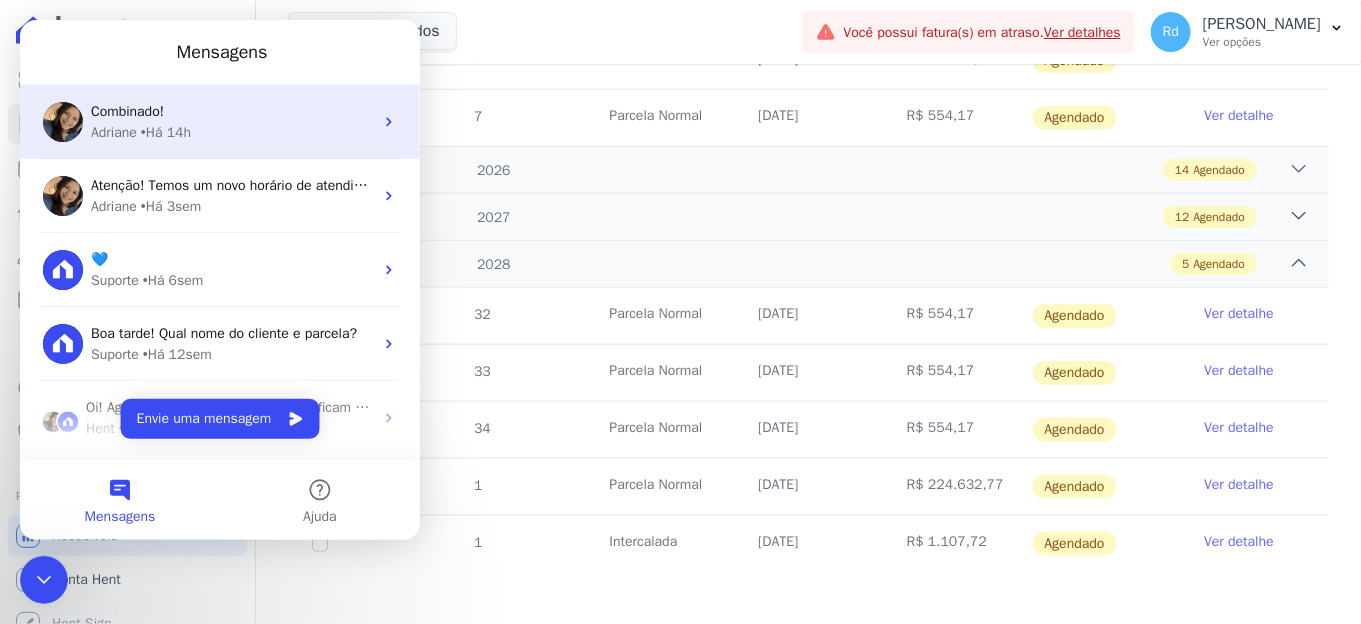 click on "Adriane •  Há 14h" at bounding box center [232, 132] 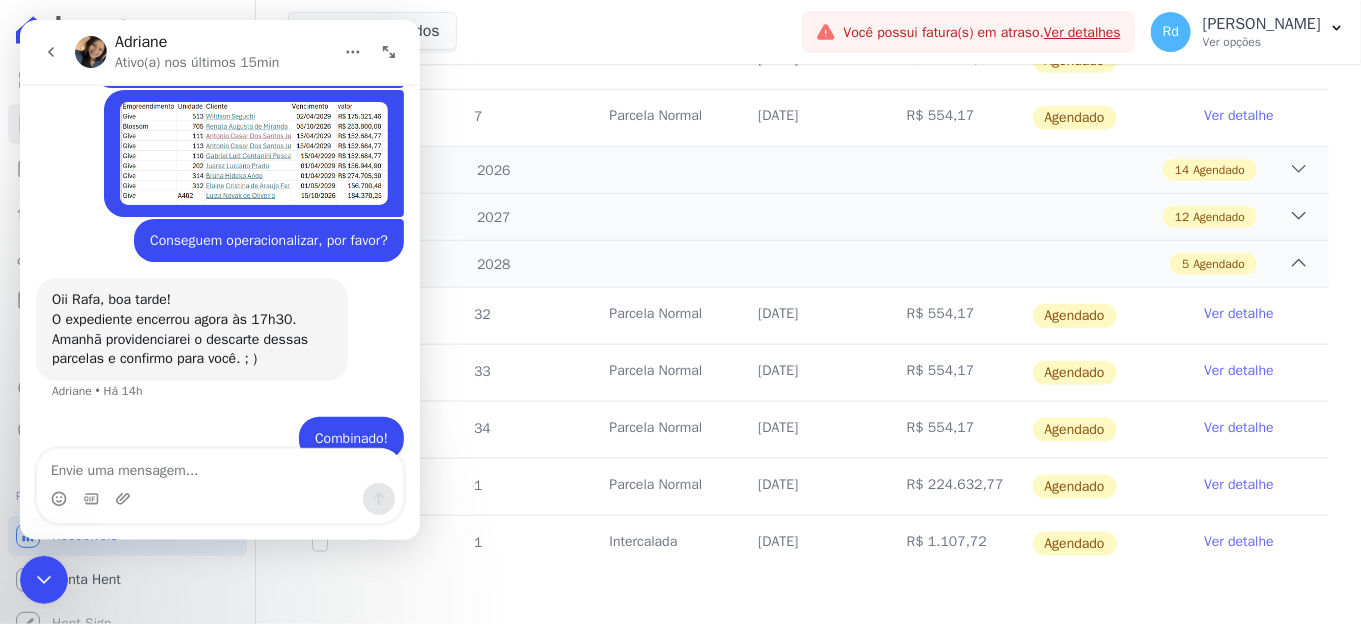 click at bounding box center [220, 466] 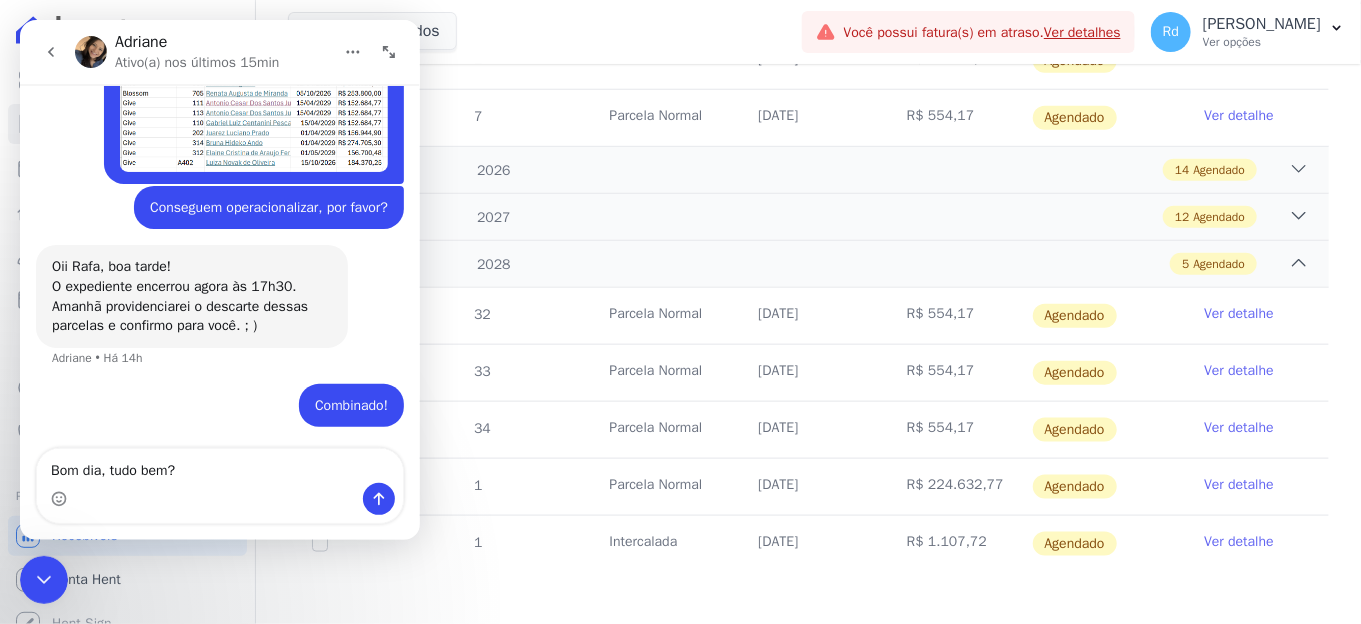 scroll, scrollTop: 22089, scrollLeft: 0, axis: vertical 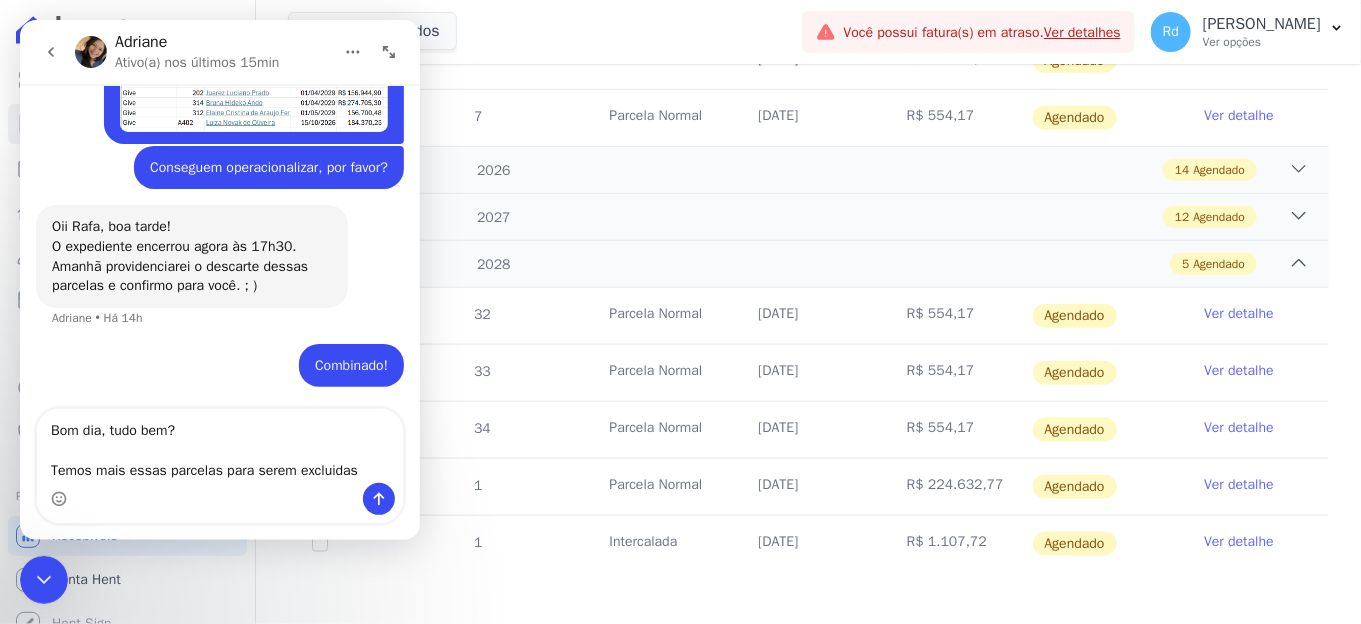 type on "Bom dia, tudo bem?
Temos mais essas parcelas para serem excluidas:" 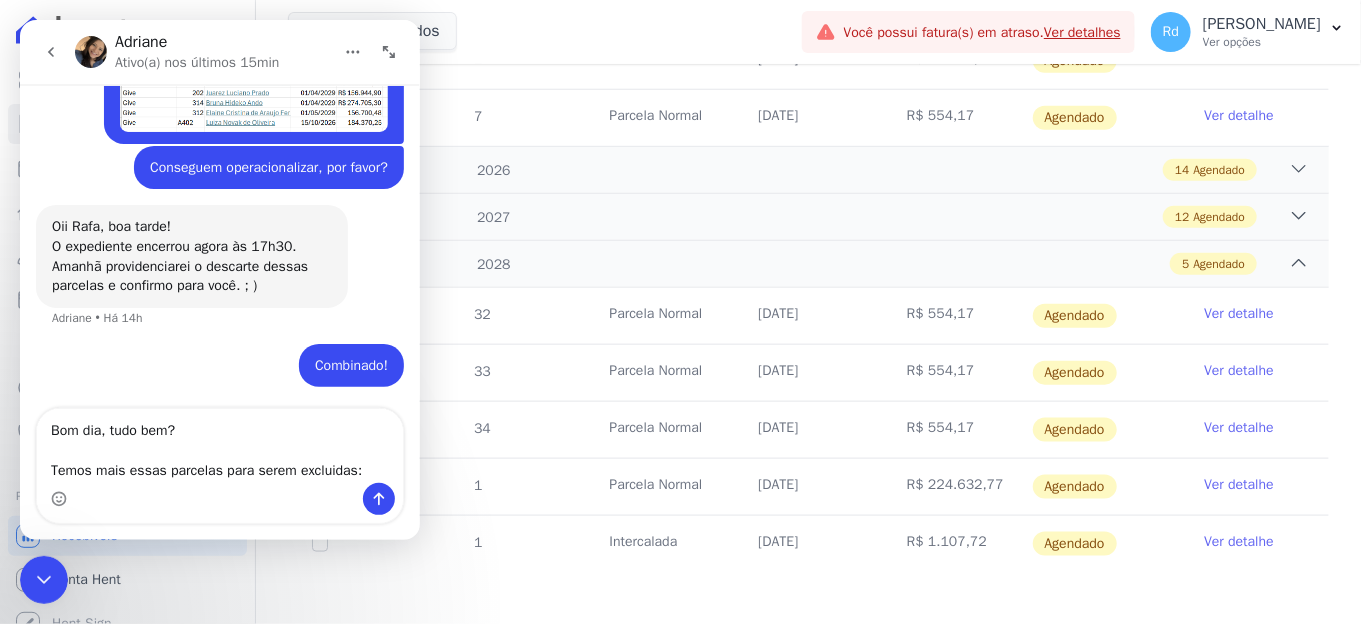type 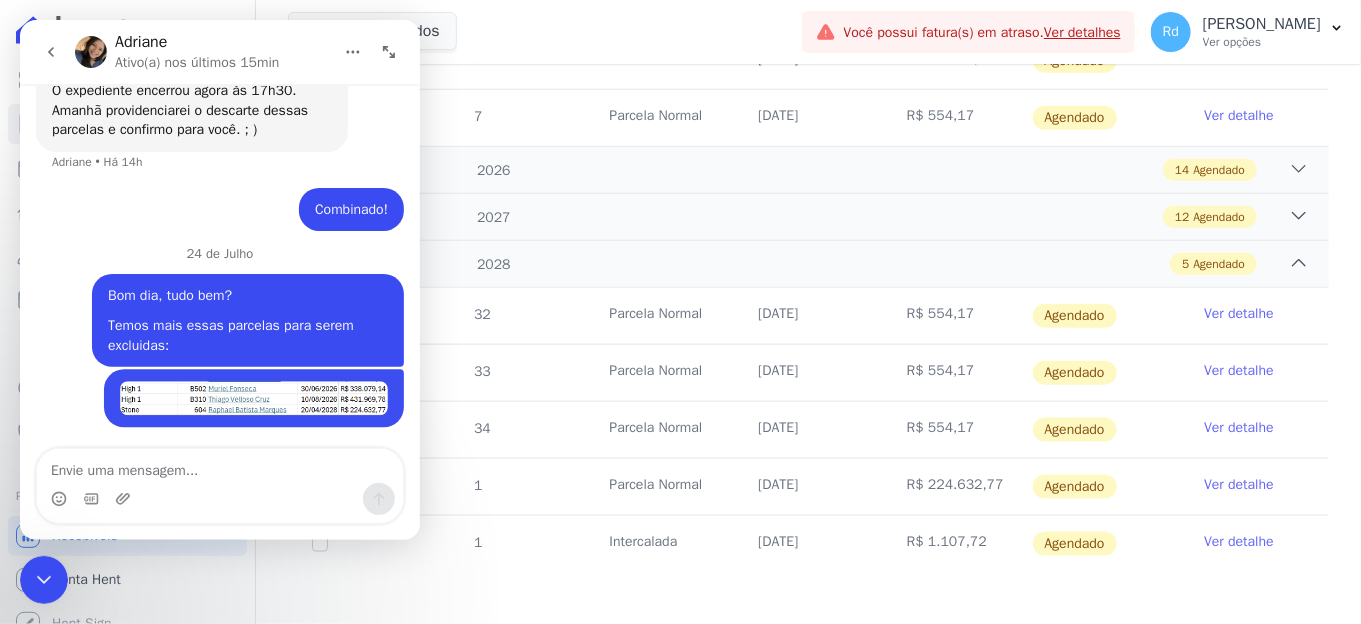 scroll, scrollTop: 22245, scrollLeft: 0, axis: vertical 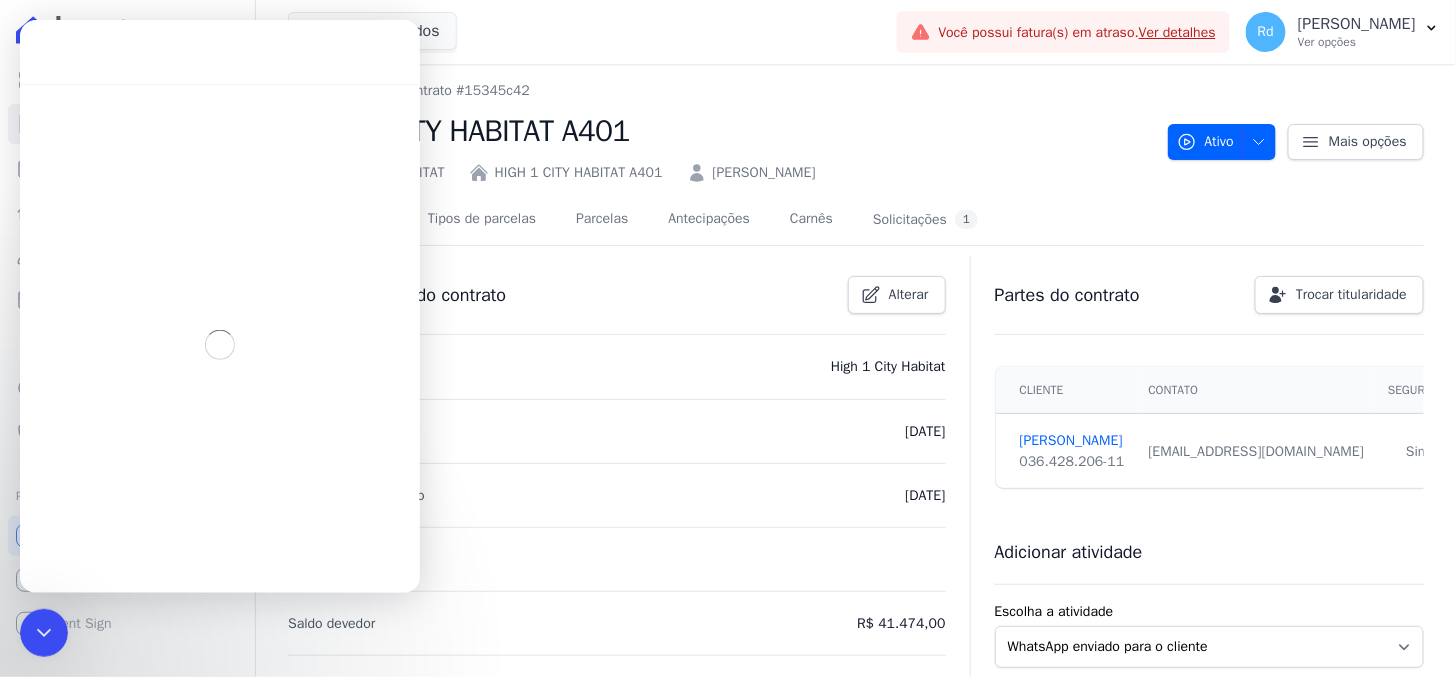 click on "5 selecionados
HYPE EMPREENDIMENTOS IMOBILIARIOS SPE LTDA
HIGH 1 CITY HABITAT
HIGH 2 CITY HABITAT
HYPE T101056 SPE LTDA  - BLOSSOM
HYPE T104710 SPE LTDA - STONE" at bounding box center [588, 32] 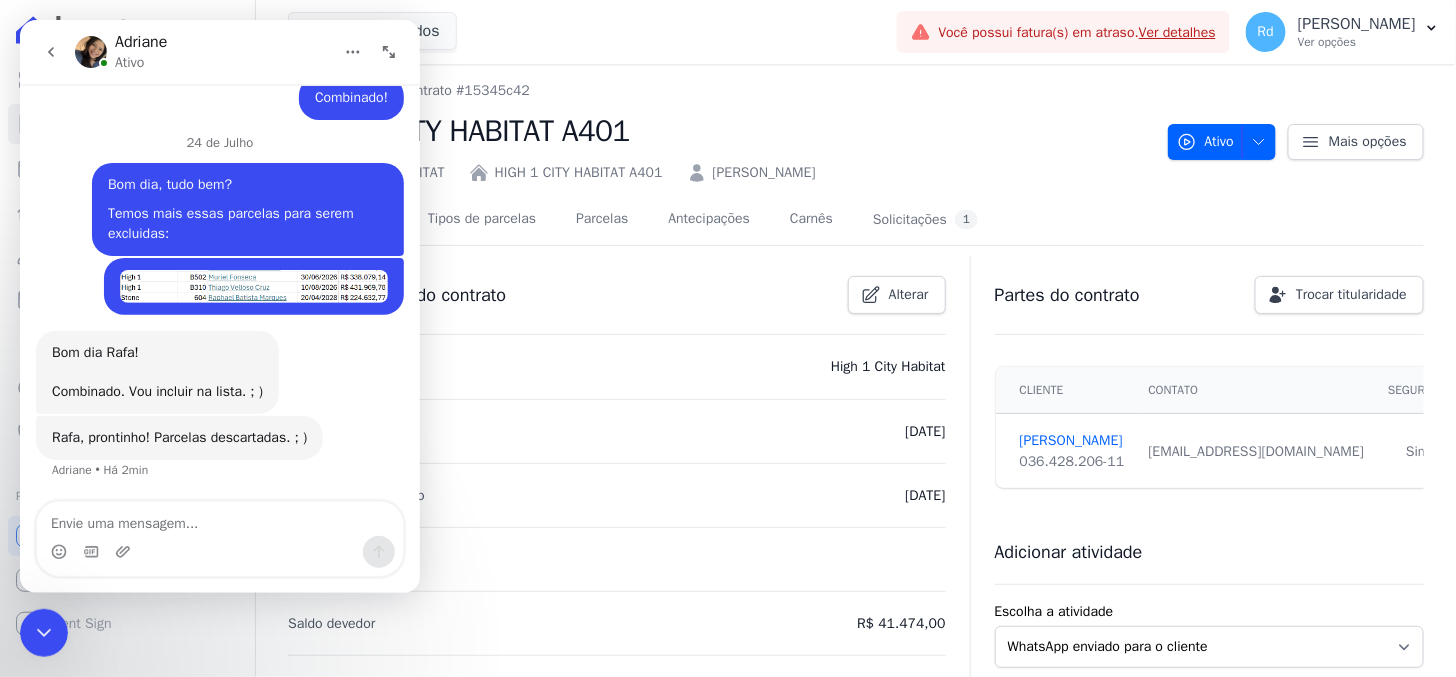 scroll, scrollTop: 21838, scrollLeft: 0, axis: vertical 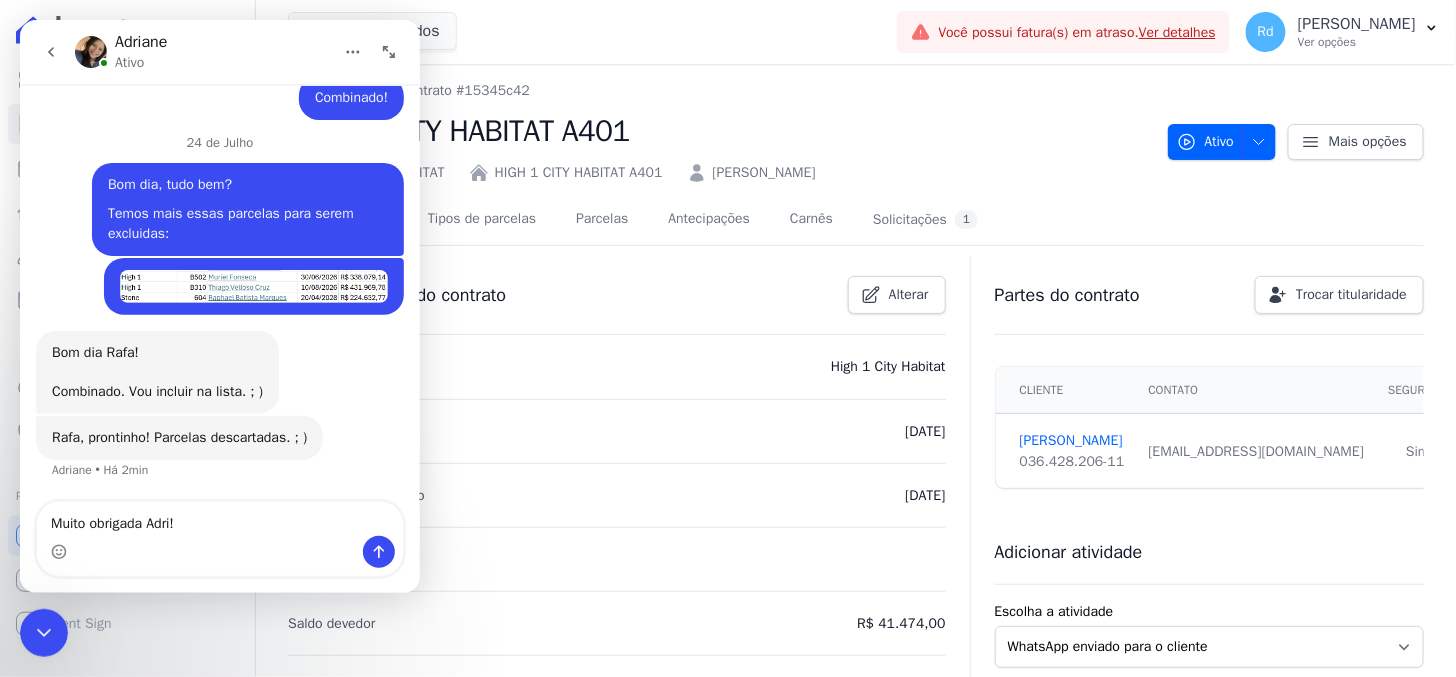 type on "Muito obrigada Adri!!" 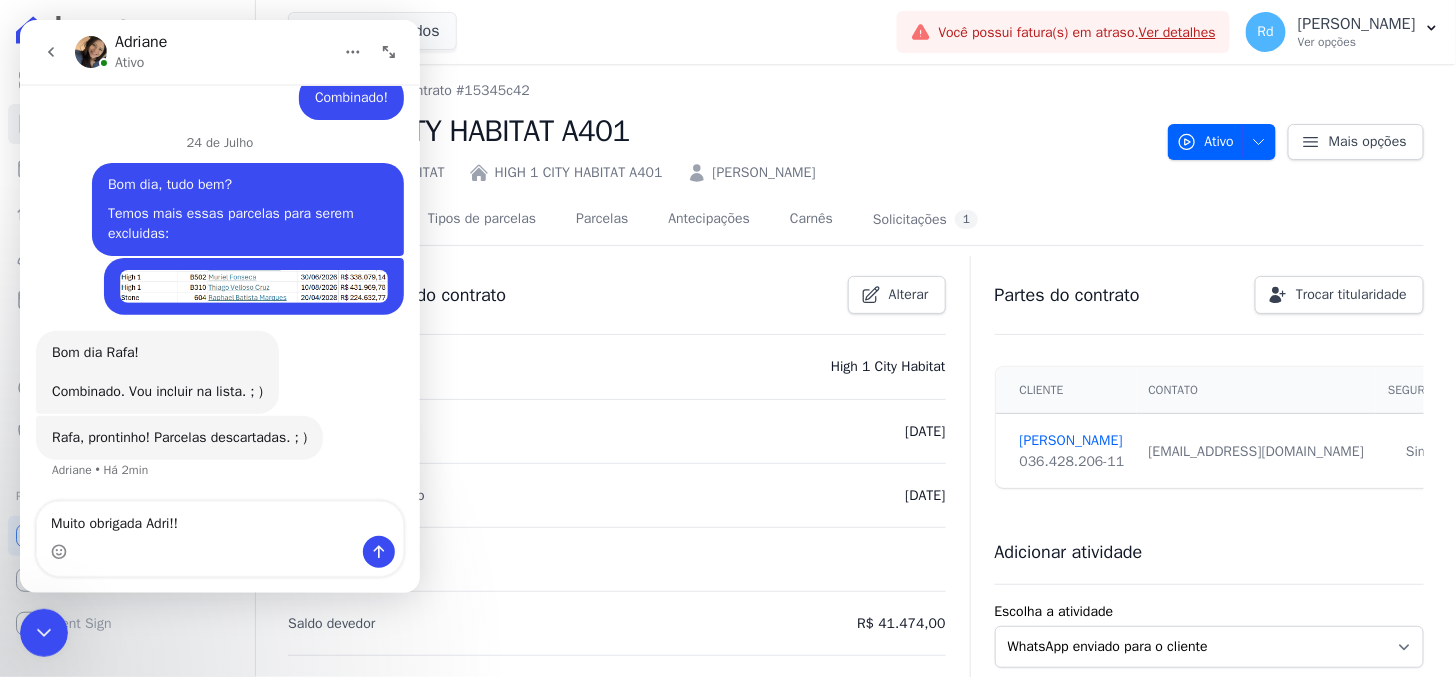 type 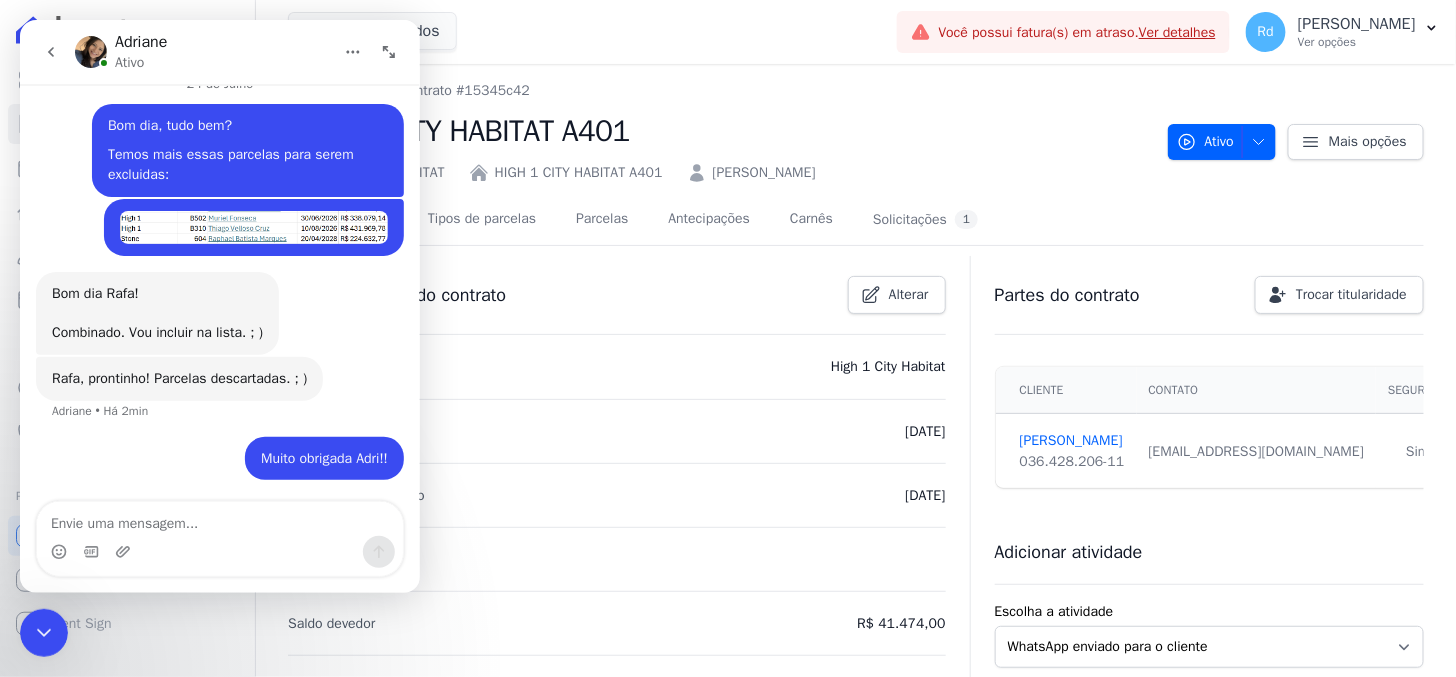 scroll, scrollTop: 21898, scrollLeft: 0, axis: vertical 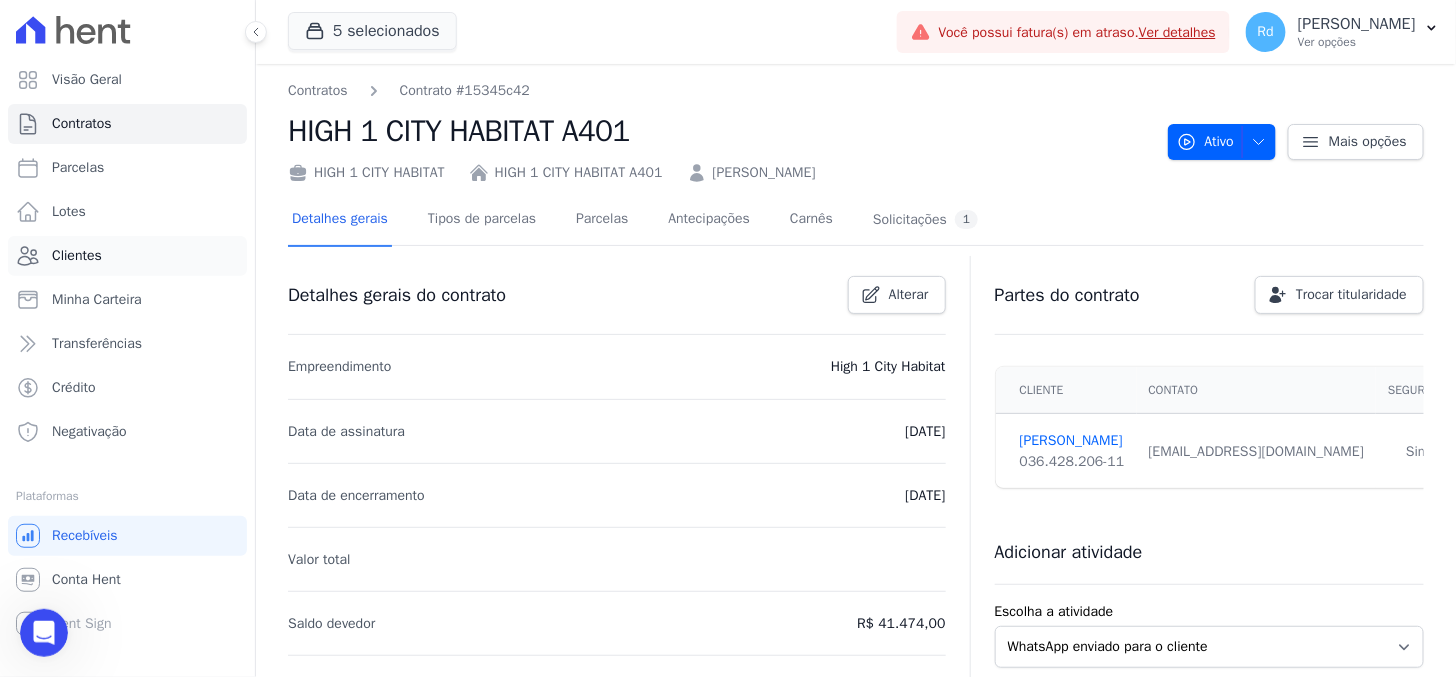 click on "Clientes" at bounding box center (77, 256) 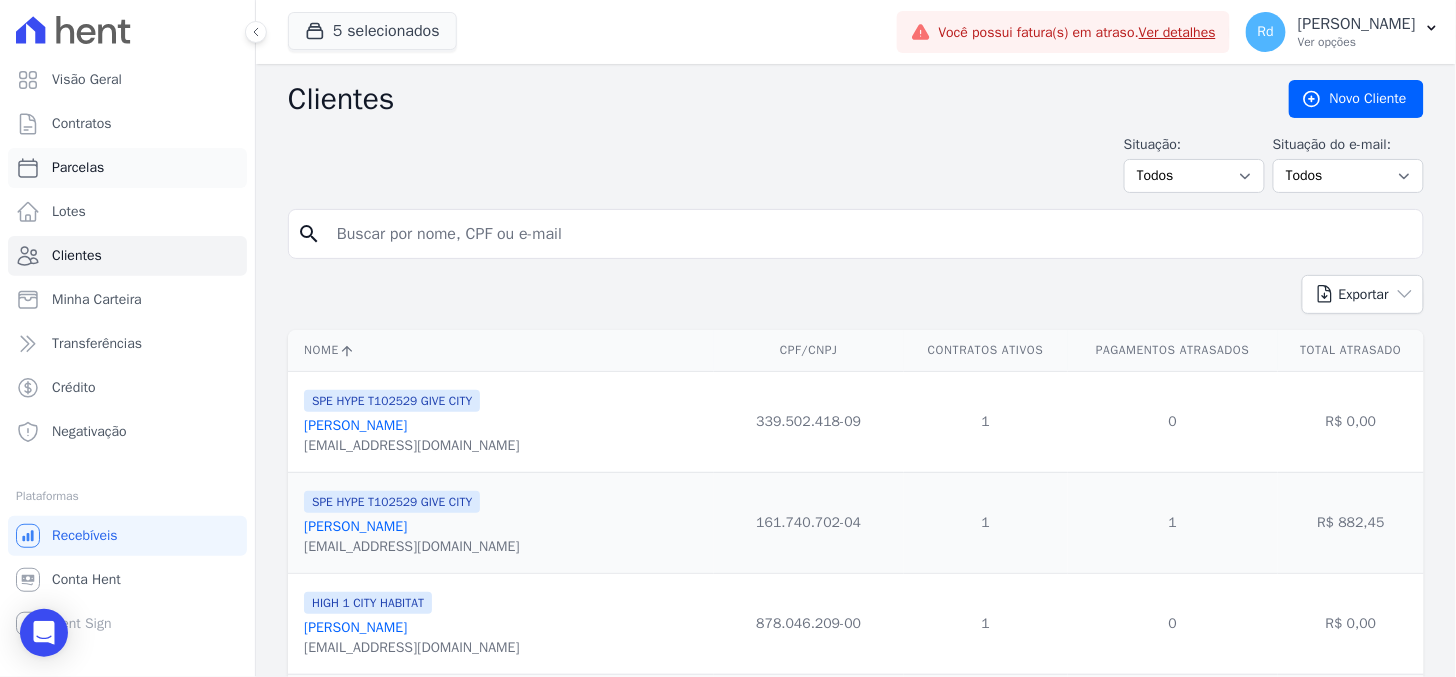 click on "Parcelas" at bounding box center [127, 168] 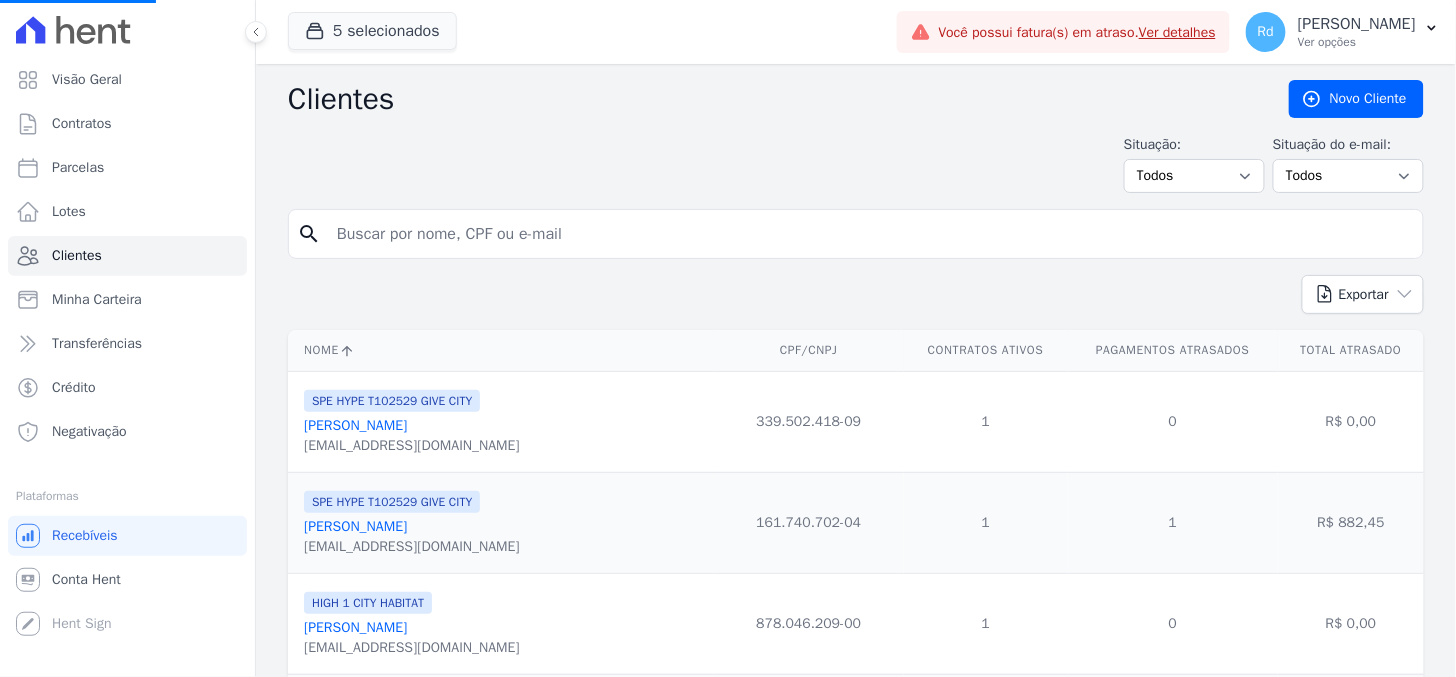 select 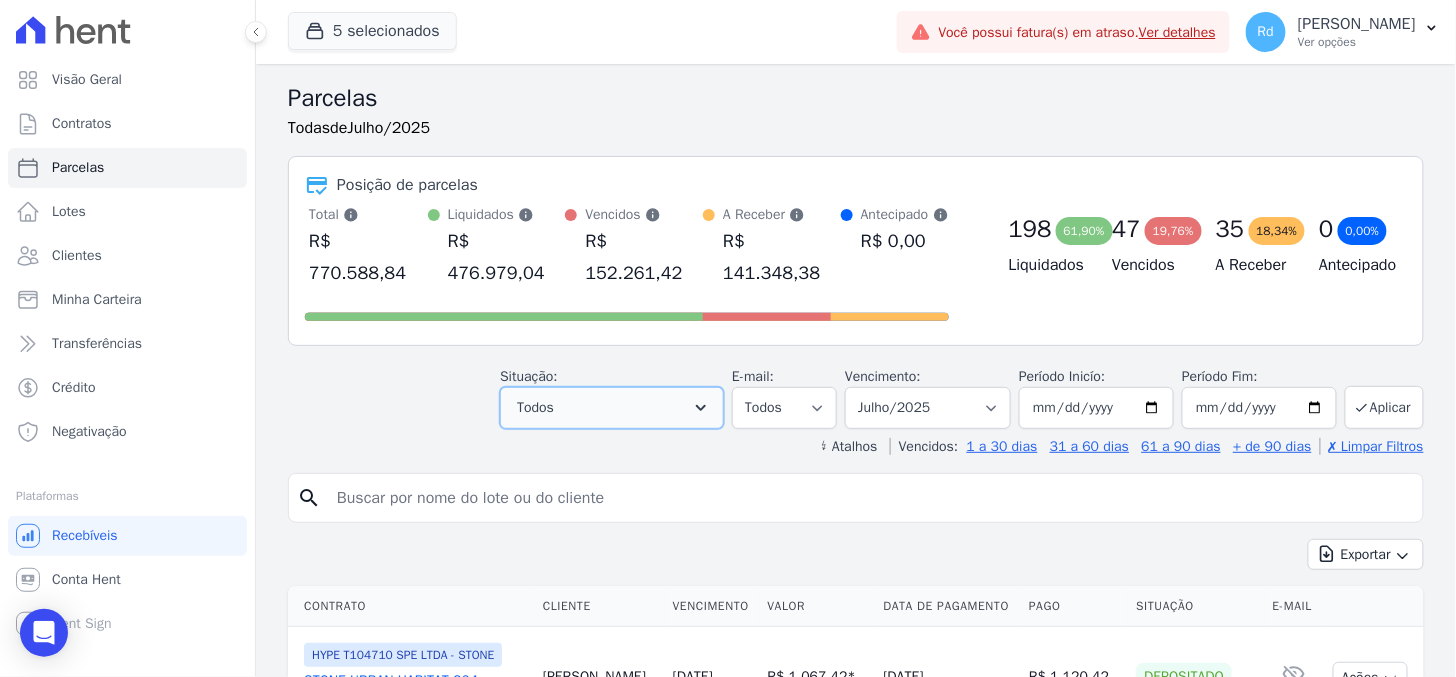 click on "Todos" at bounding box center [612, 408] 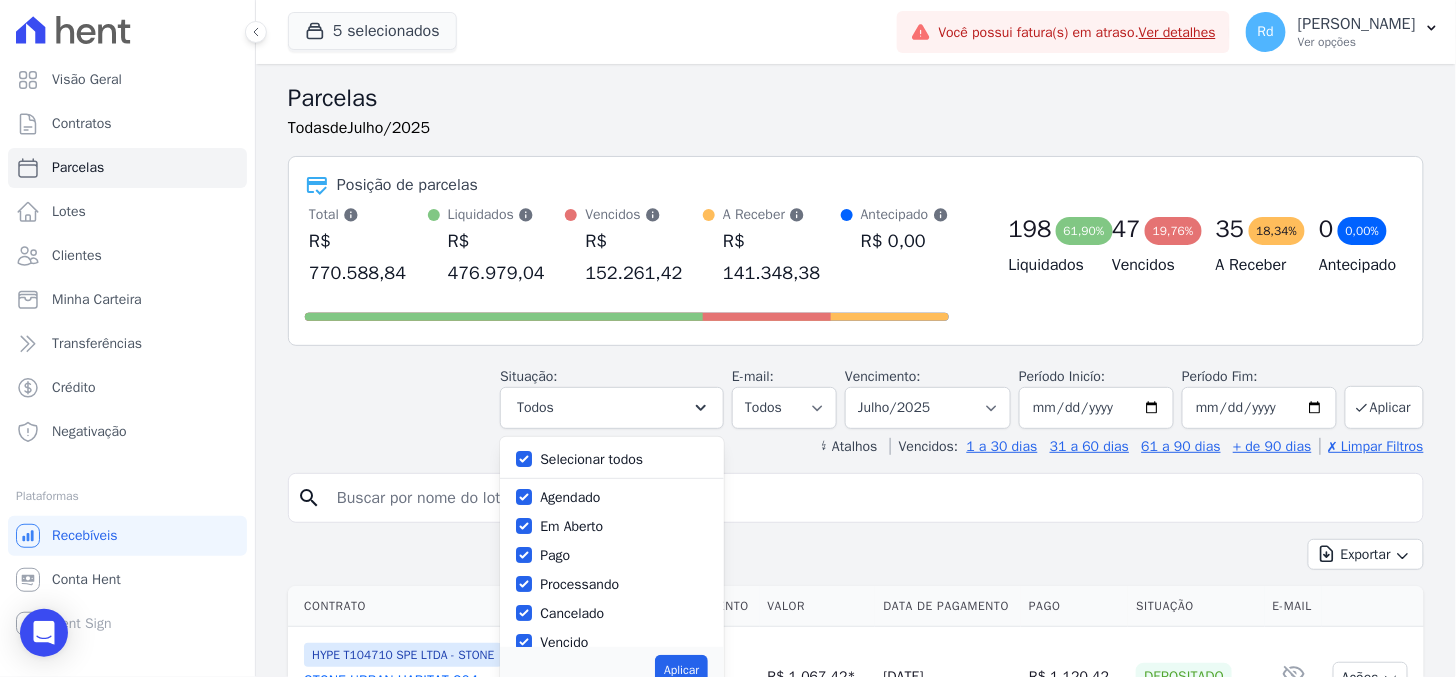 click on "Selecionar todos" at bounding box center [591, 459] 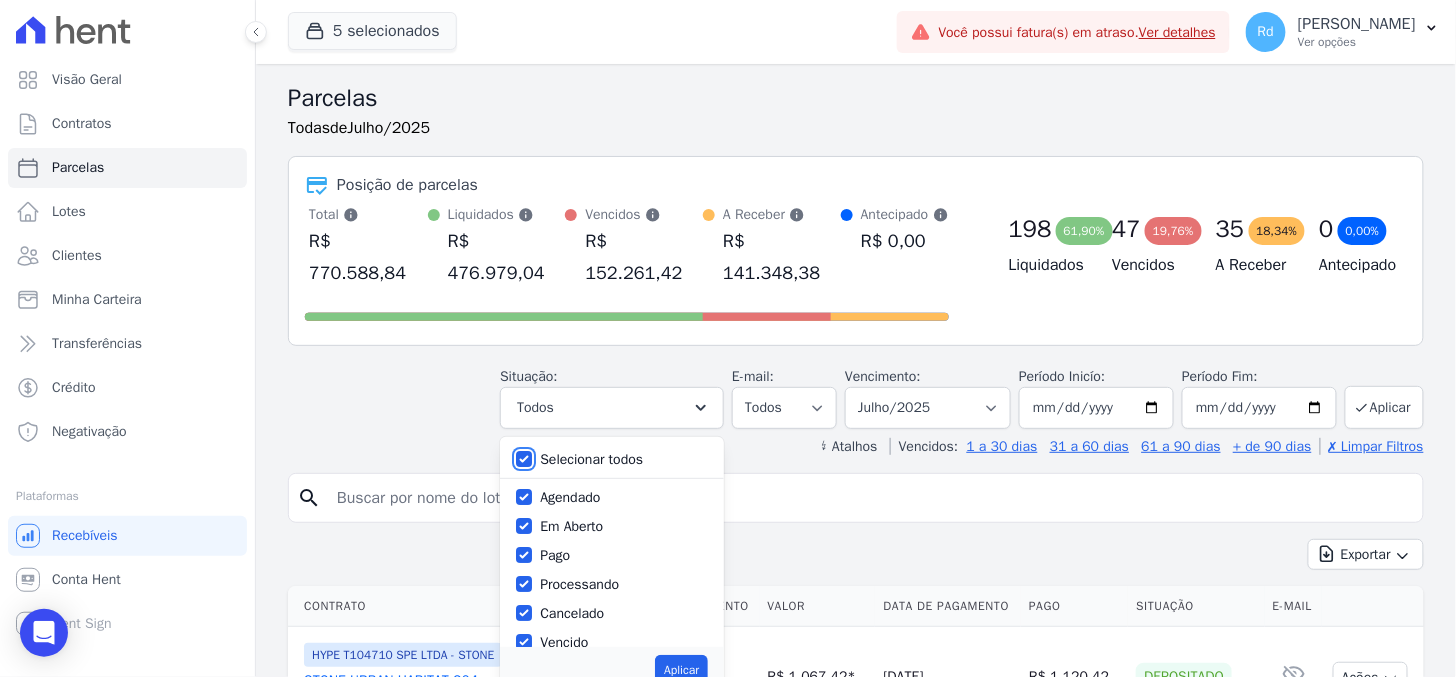 checkbox on "false" 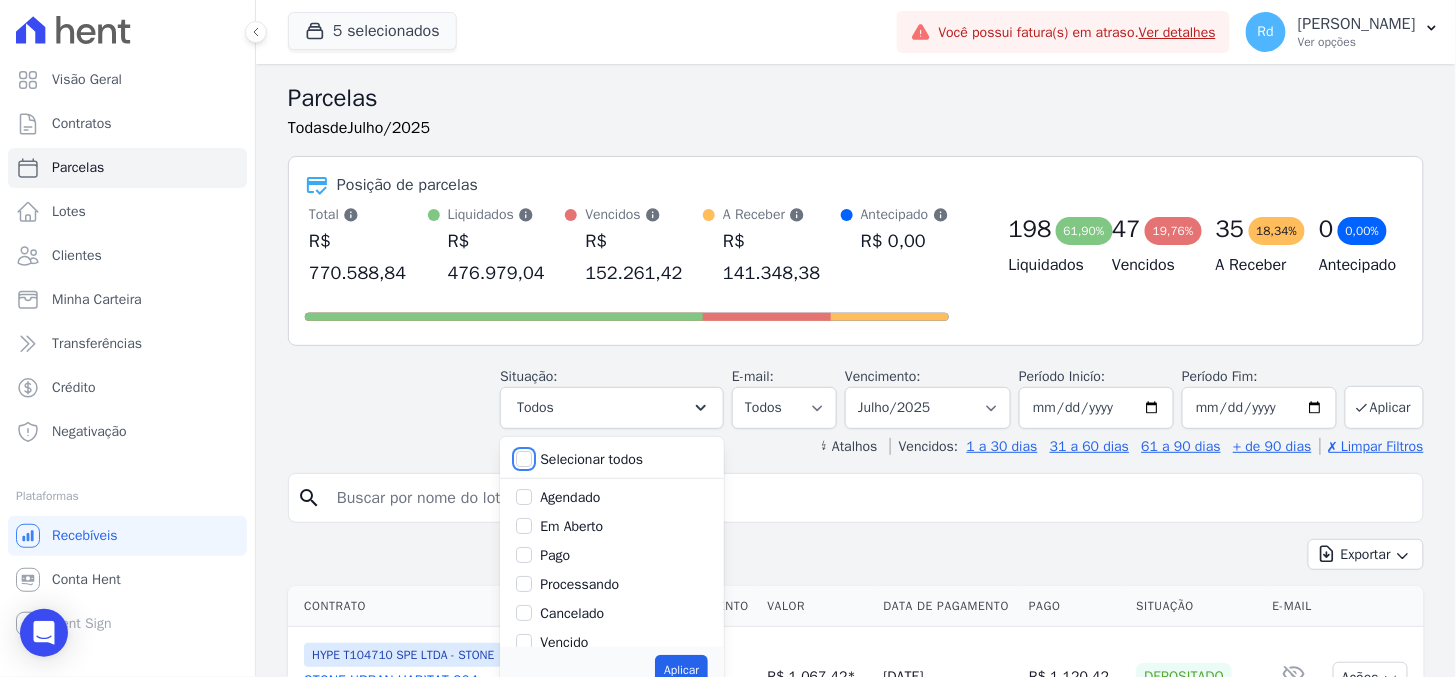 checkbox on "false" 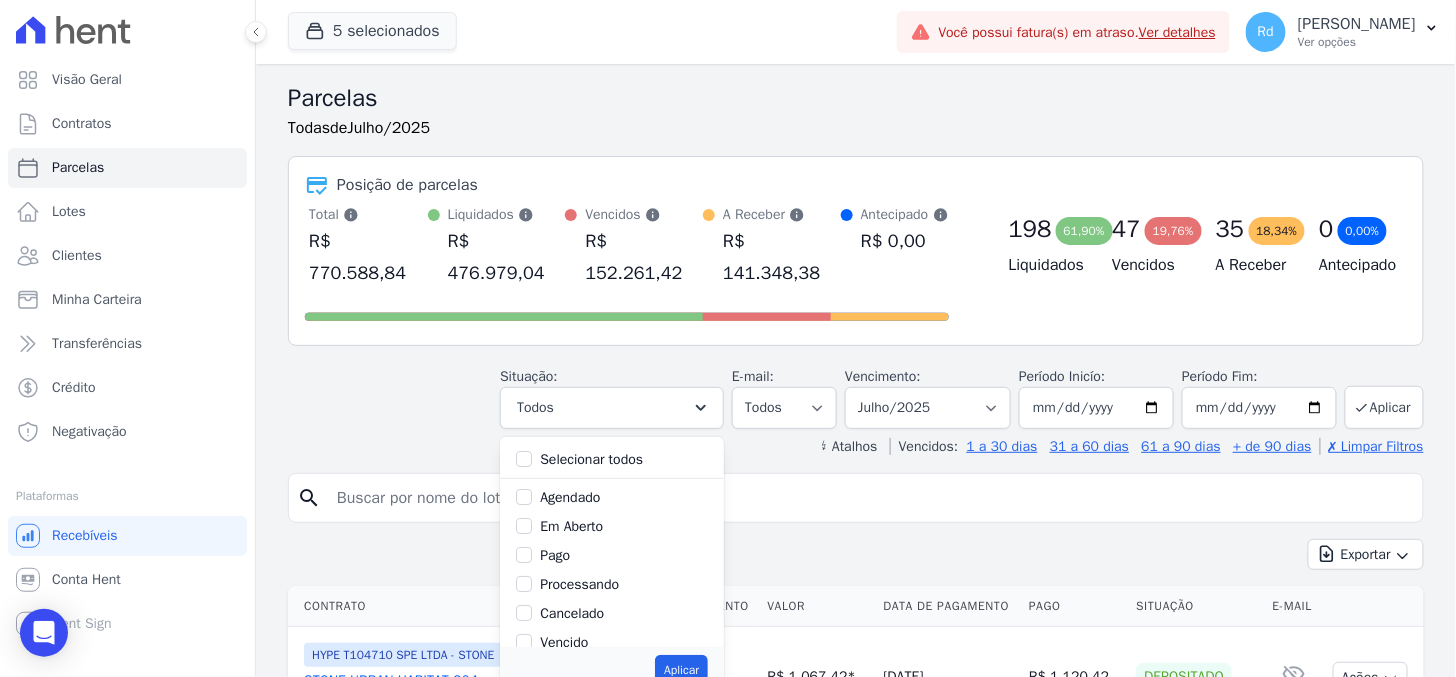 click on "Pago" at bounding box center (555, 555) 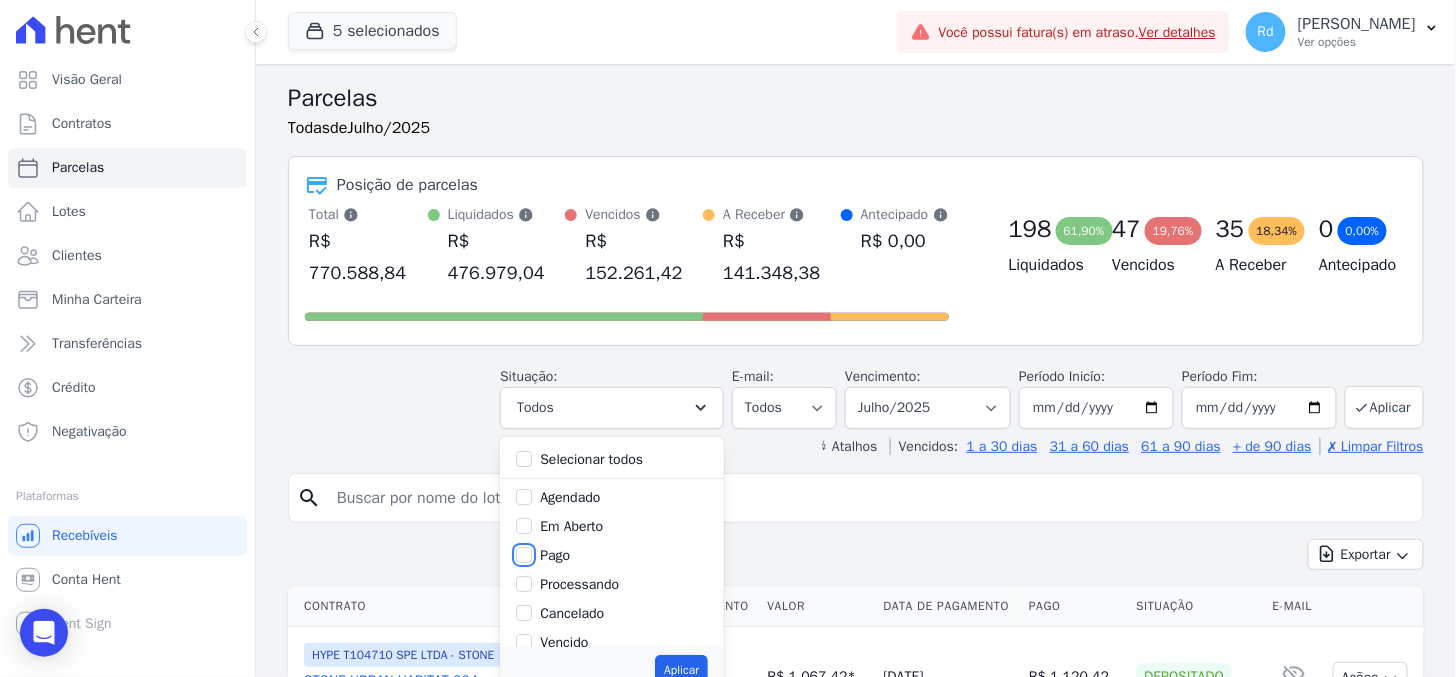 checkbox on "true" 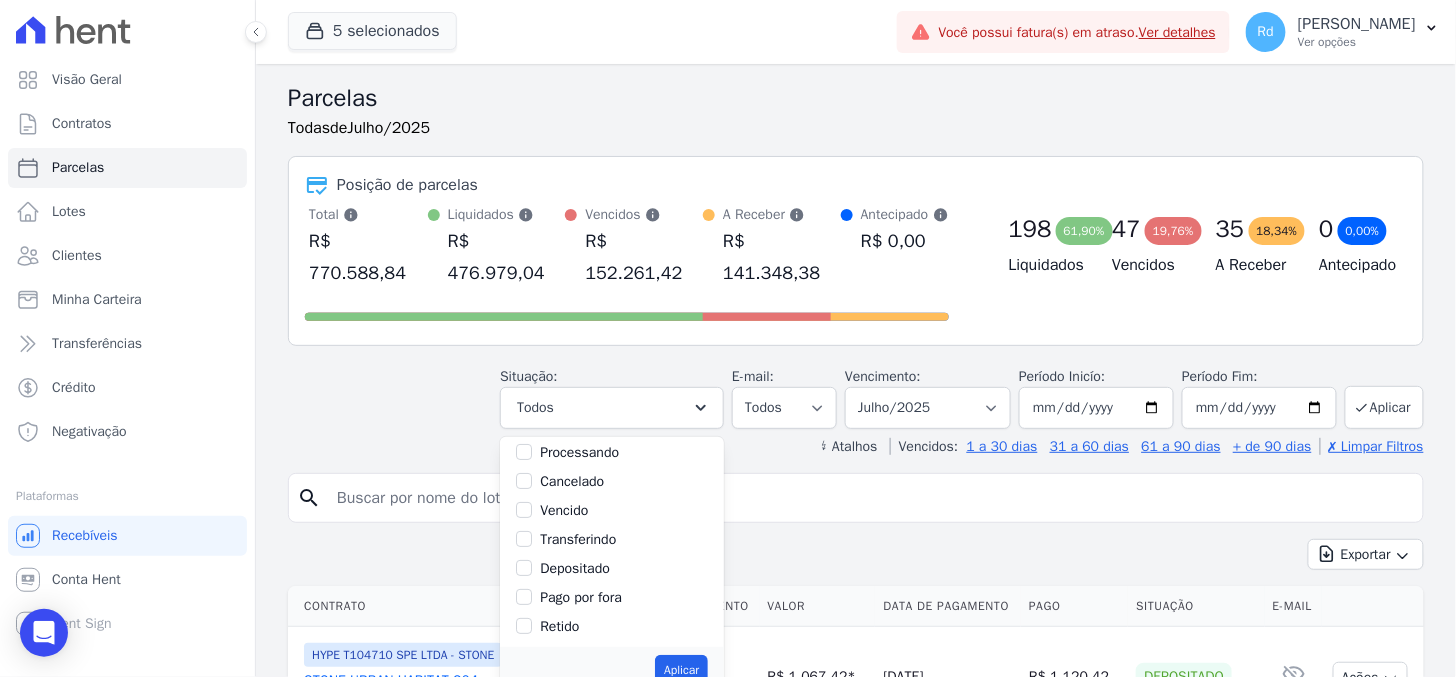 scroll, scrollTop: 133, scrollLeft: 0, axis: vertical 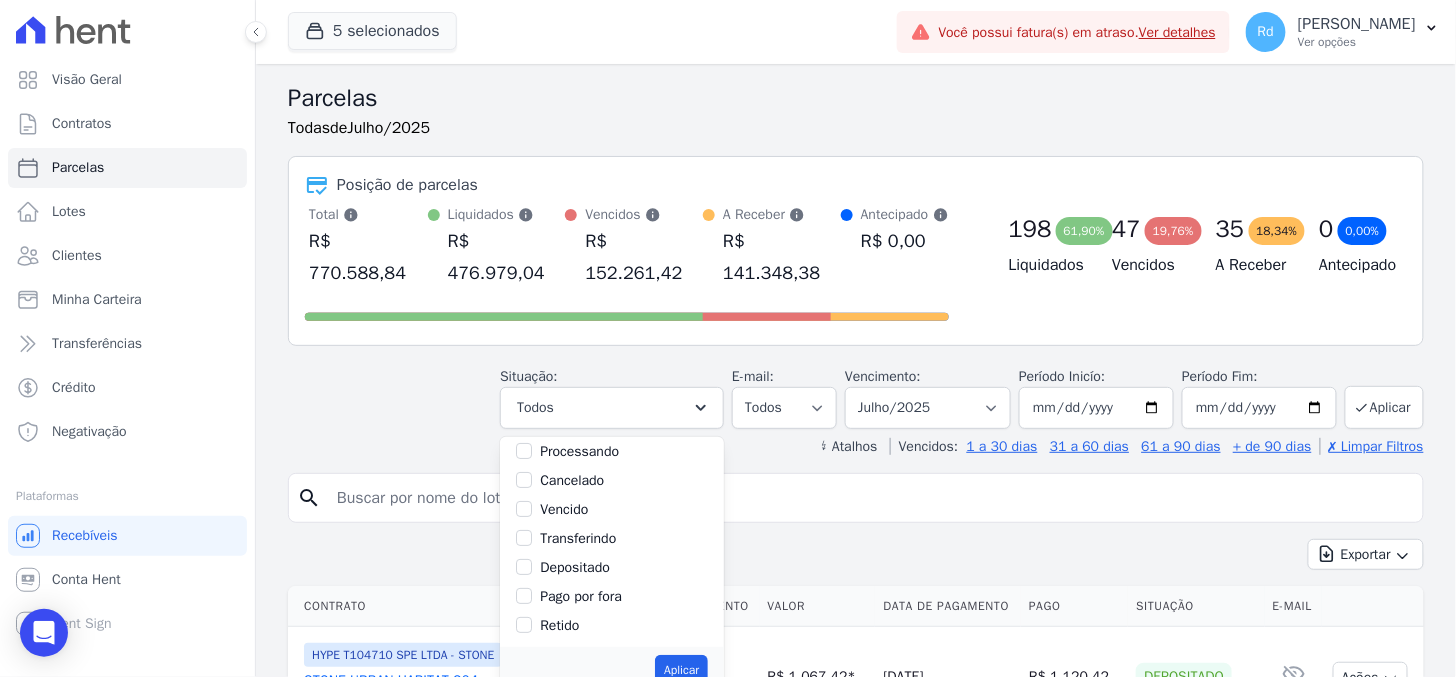 click on "Depositado" at bounding box center (575, 567) 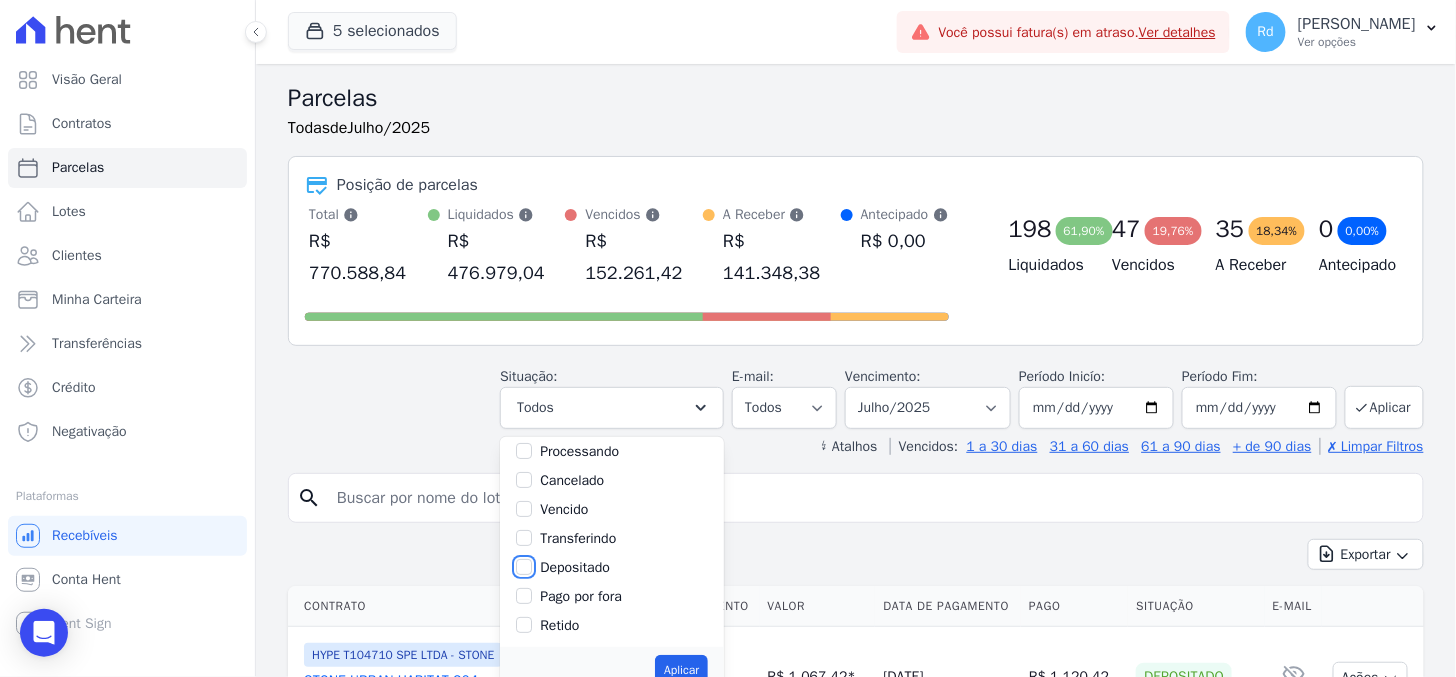 click on "Depositado" at bounding box center (524, 567) 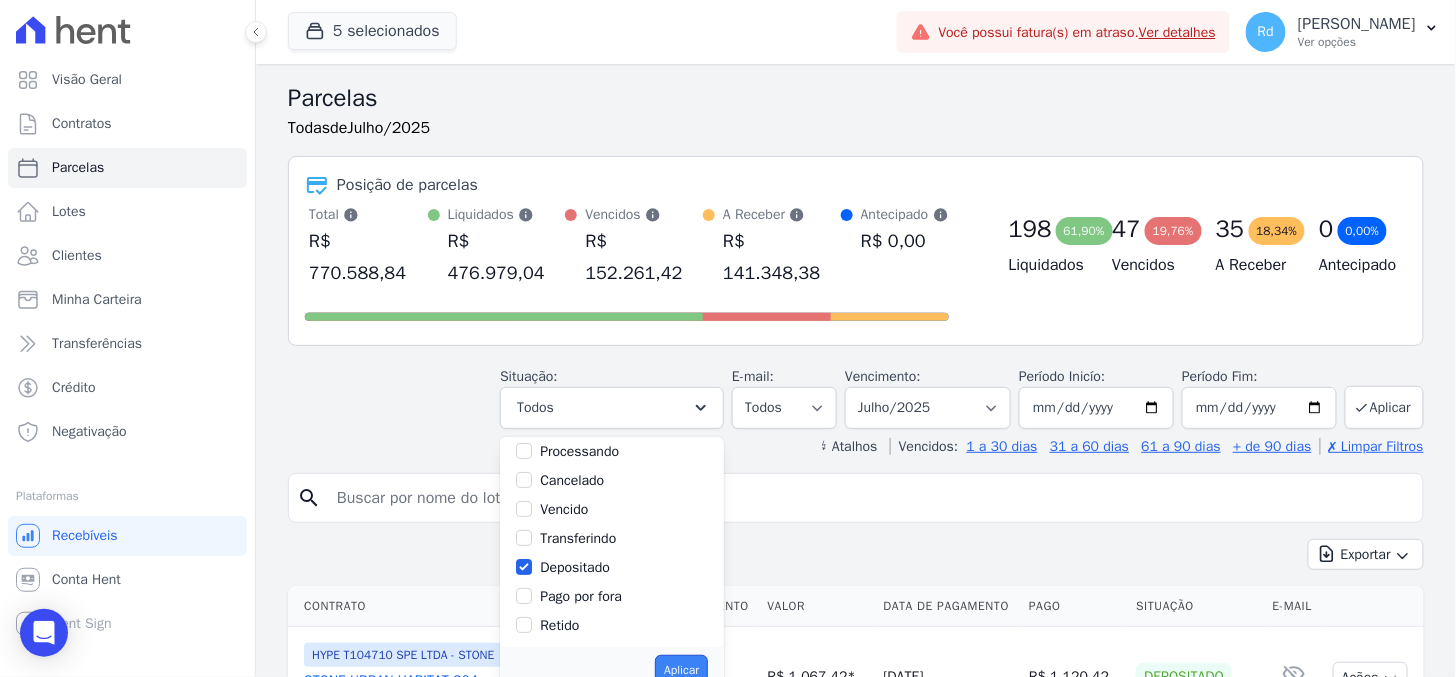 click on "Aplicar" at bounding box center [681, 670] 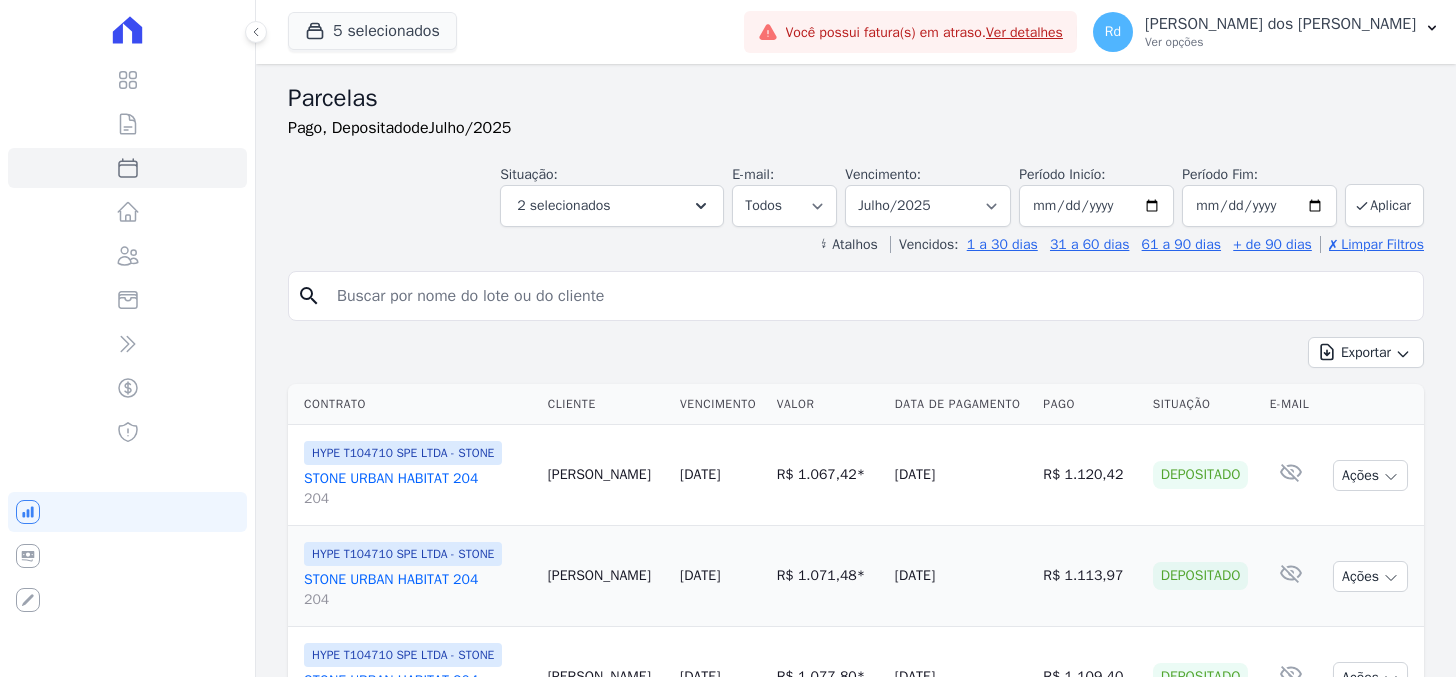 select 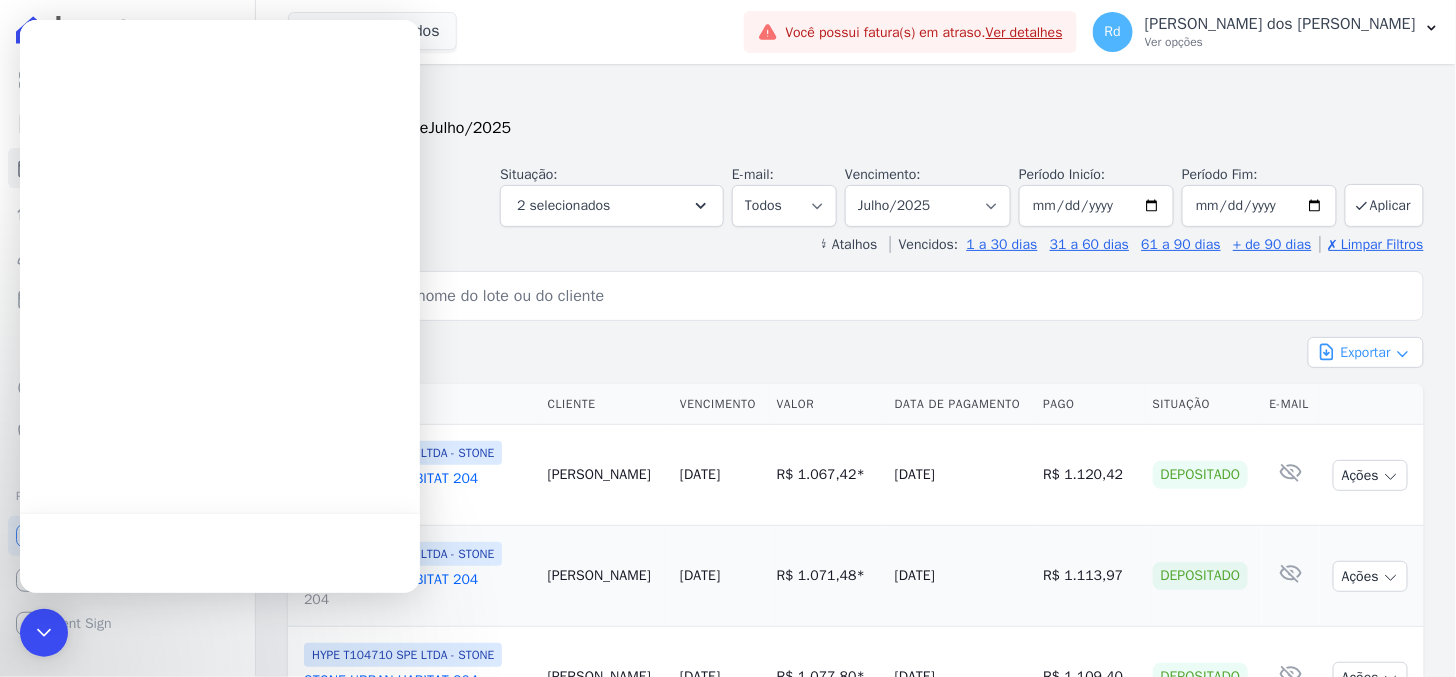 click on "Exportar" at bounding box center [1366, 352] 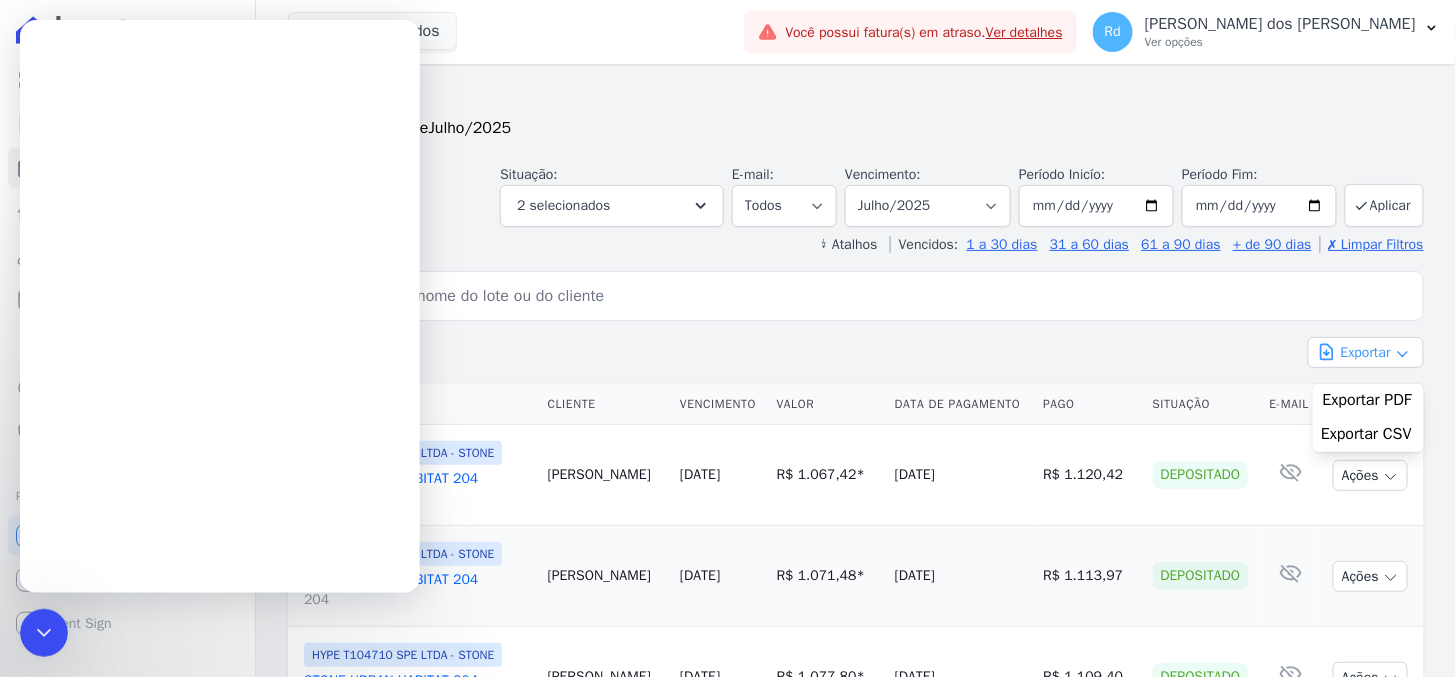 scroll, scrollTop: 0, scrollLeft: 0, axis: both 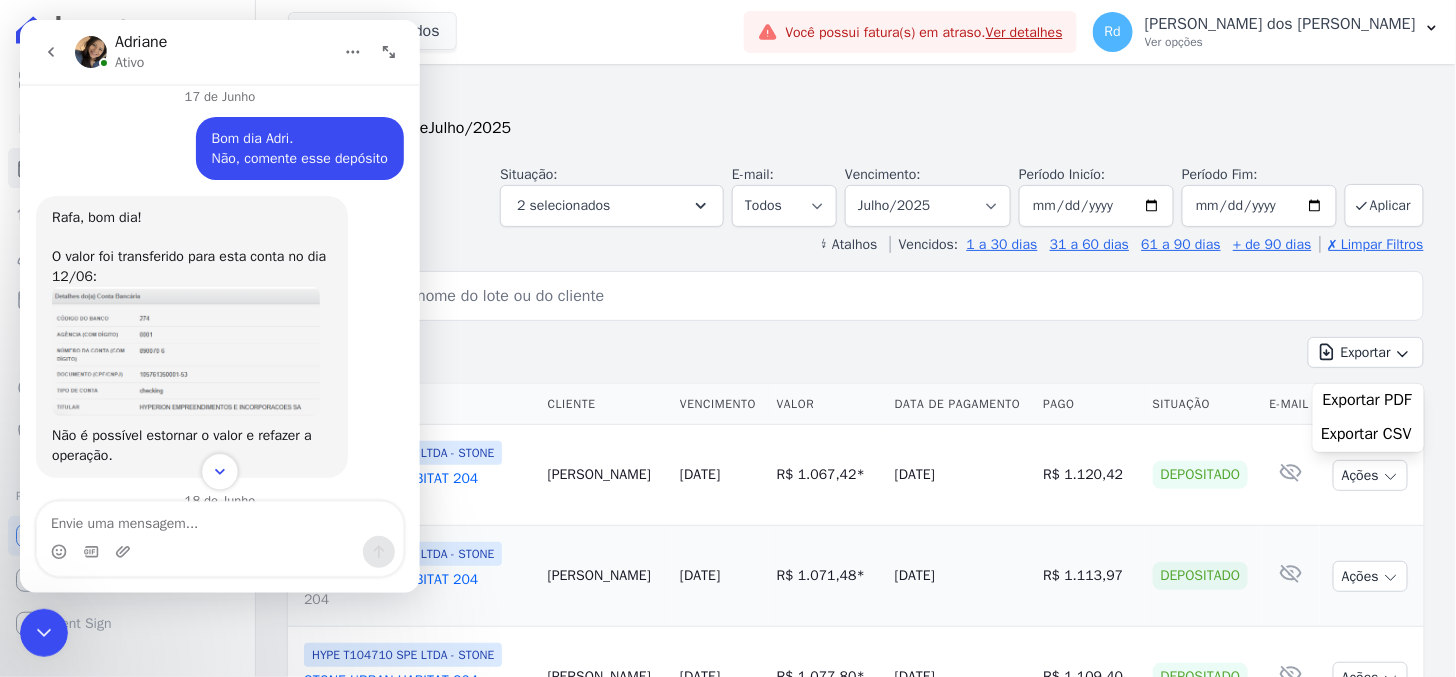 click at bounding box center (218, 470) 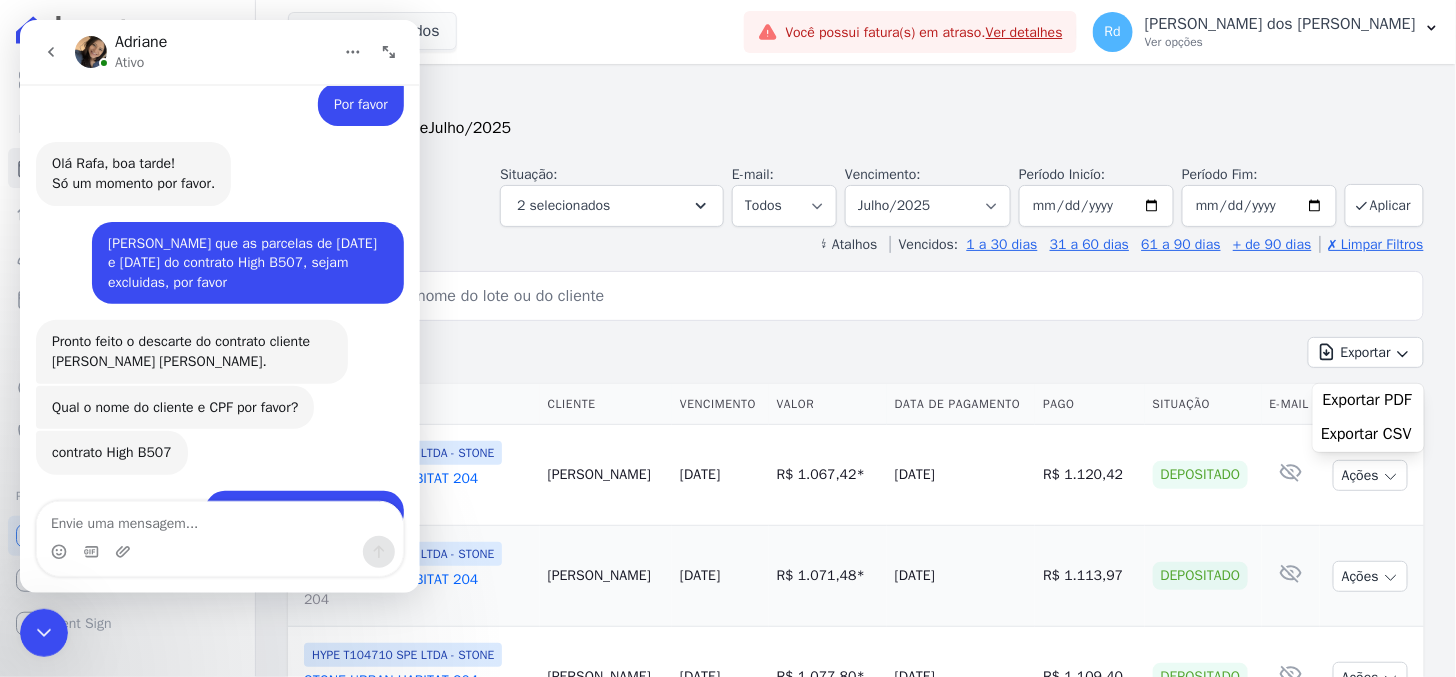 scroll, scrollTop: 21838, scrollLeft: 0, axis: vertical 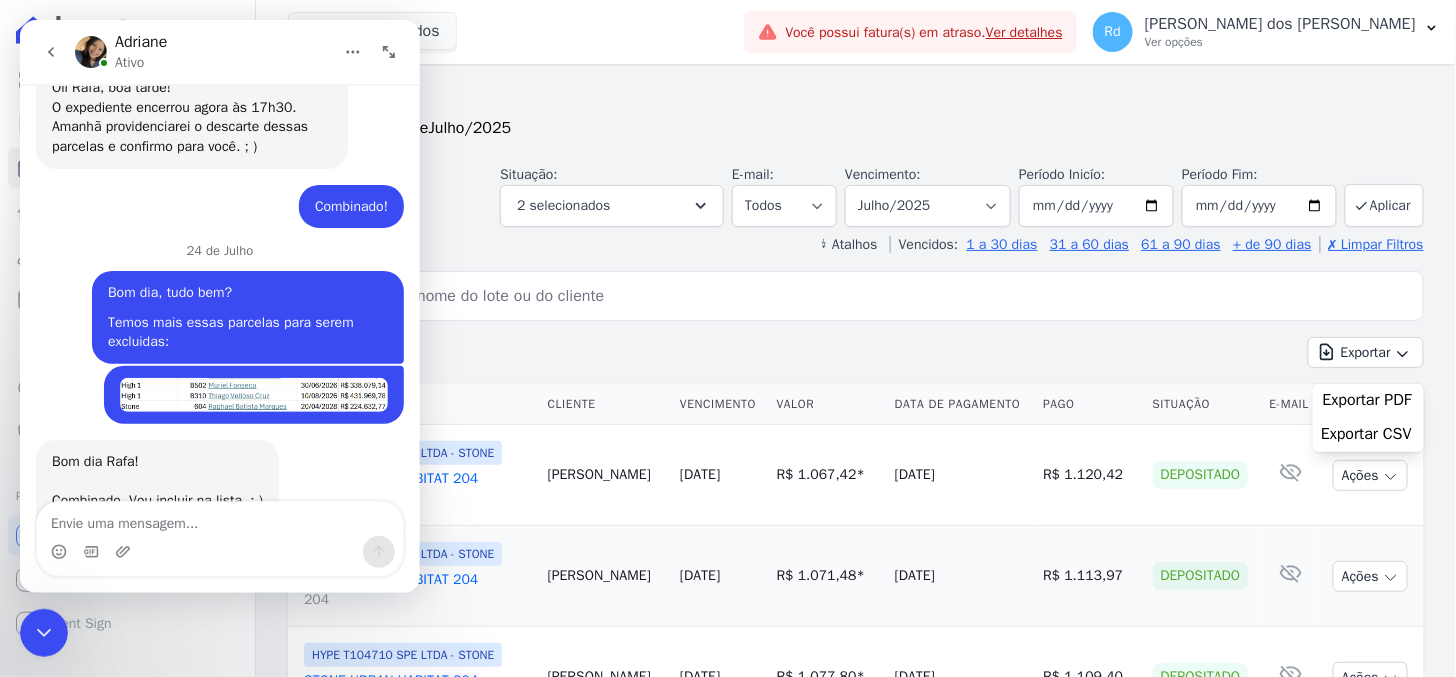 click at bounding box center [43, 632] 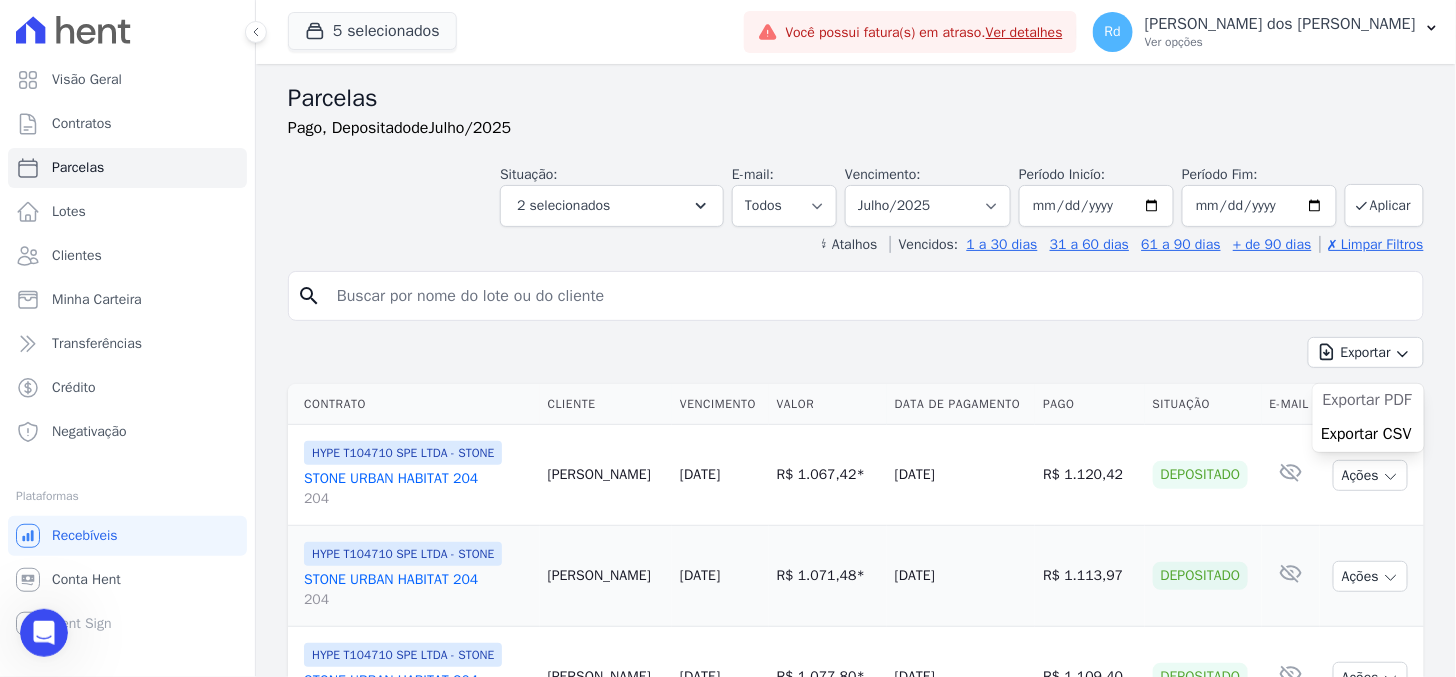 scroll, scrollTop: 0, scrollLeft: 0, axis: both 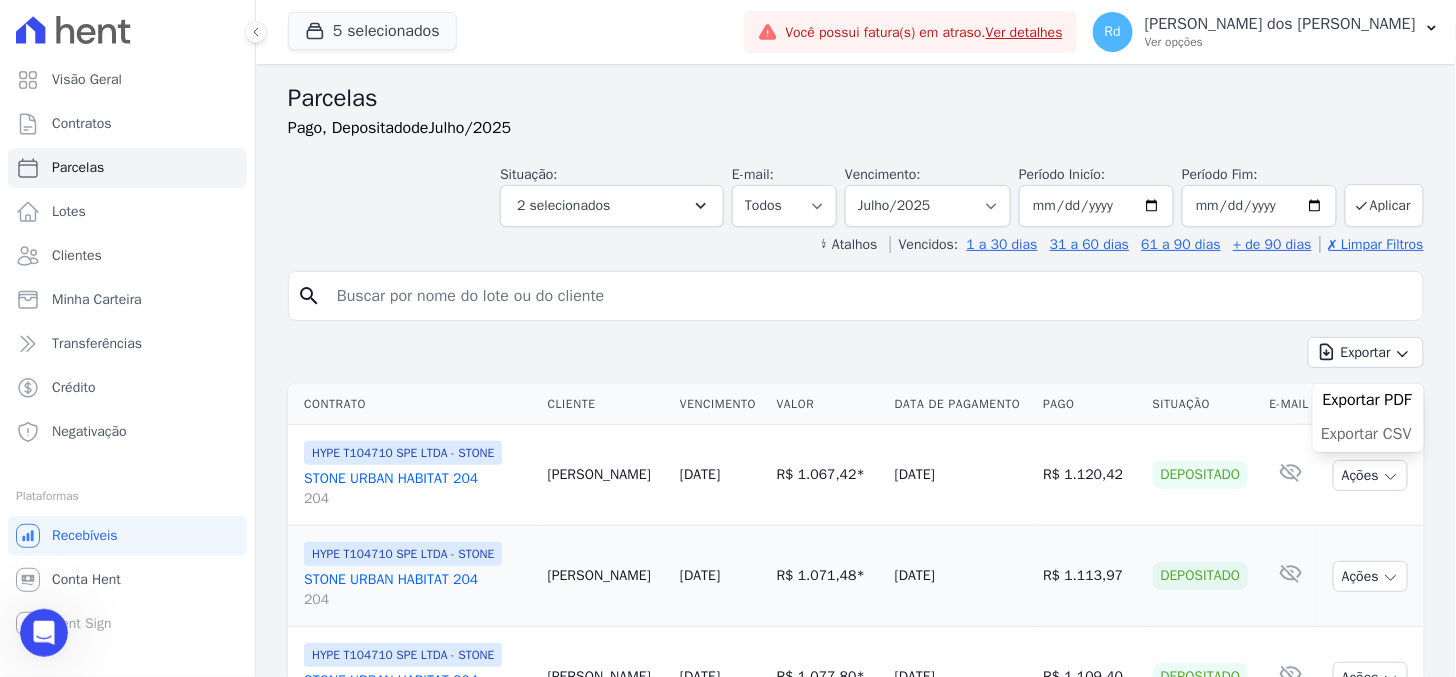 click on "Exportar CSV" at bounding box center (1366, 434) 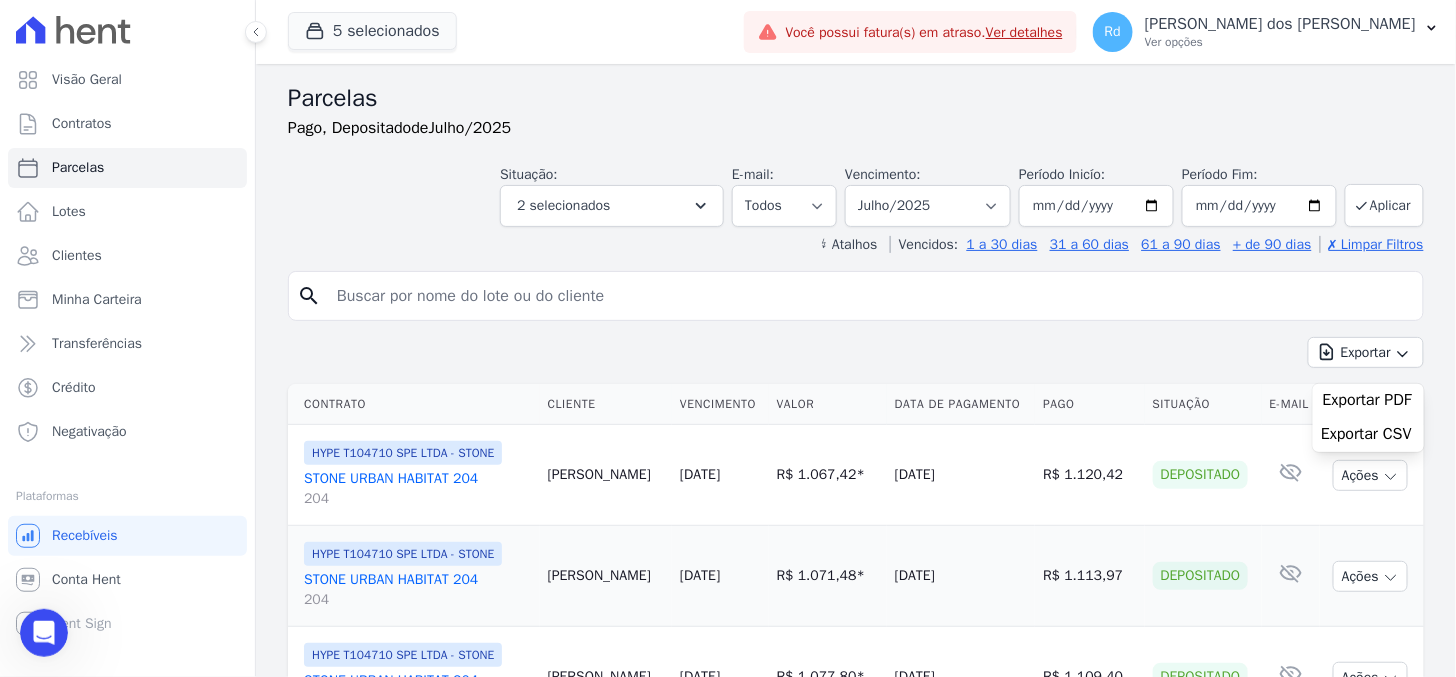 scroll, scrollTop: 21898, scrollLeft: 0, axis: vertical 